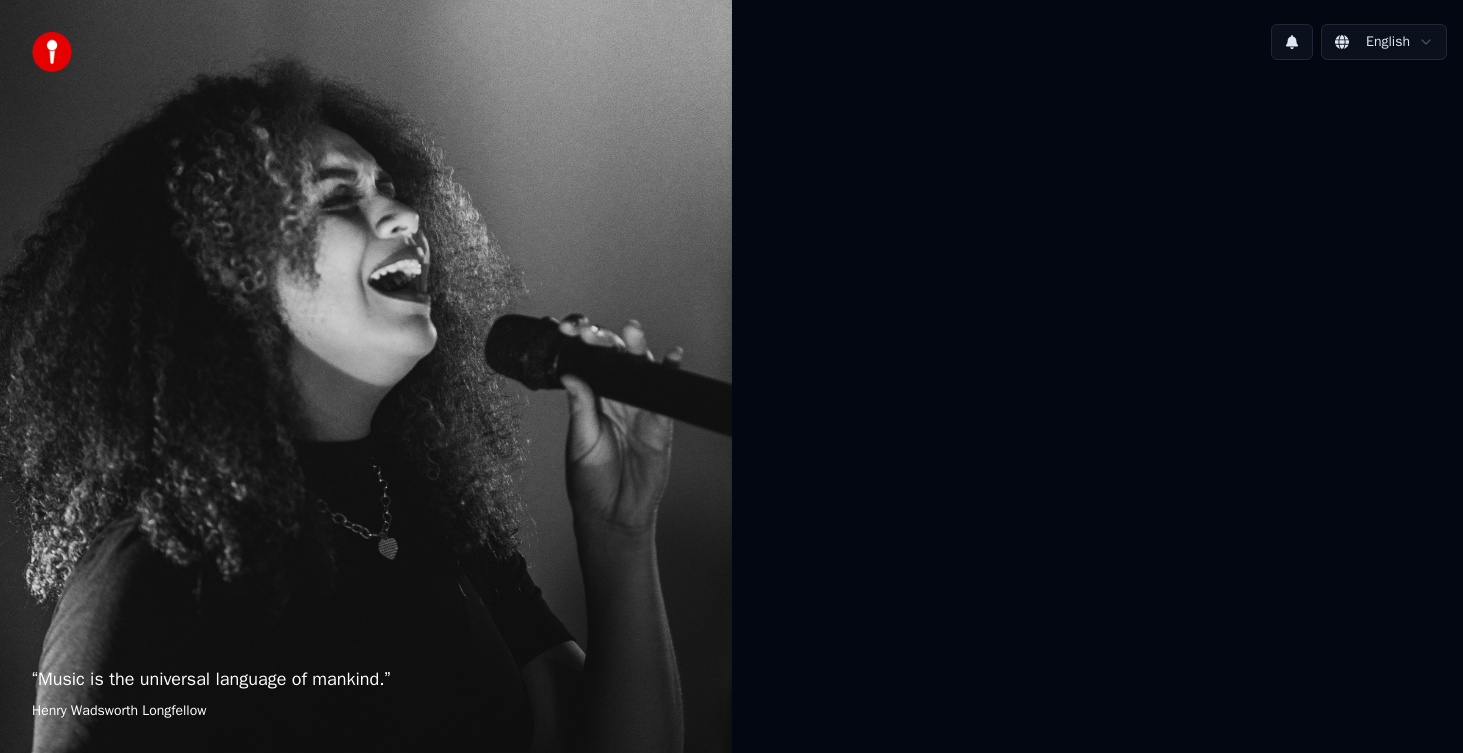 scroll, scrollTop: 0, scrollLeft: 0, axis: both 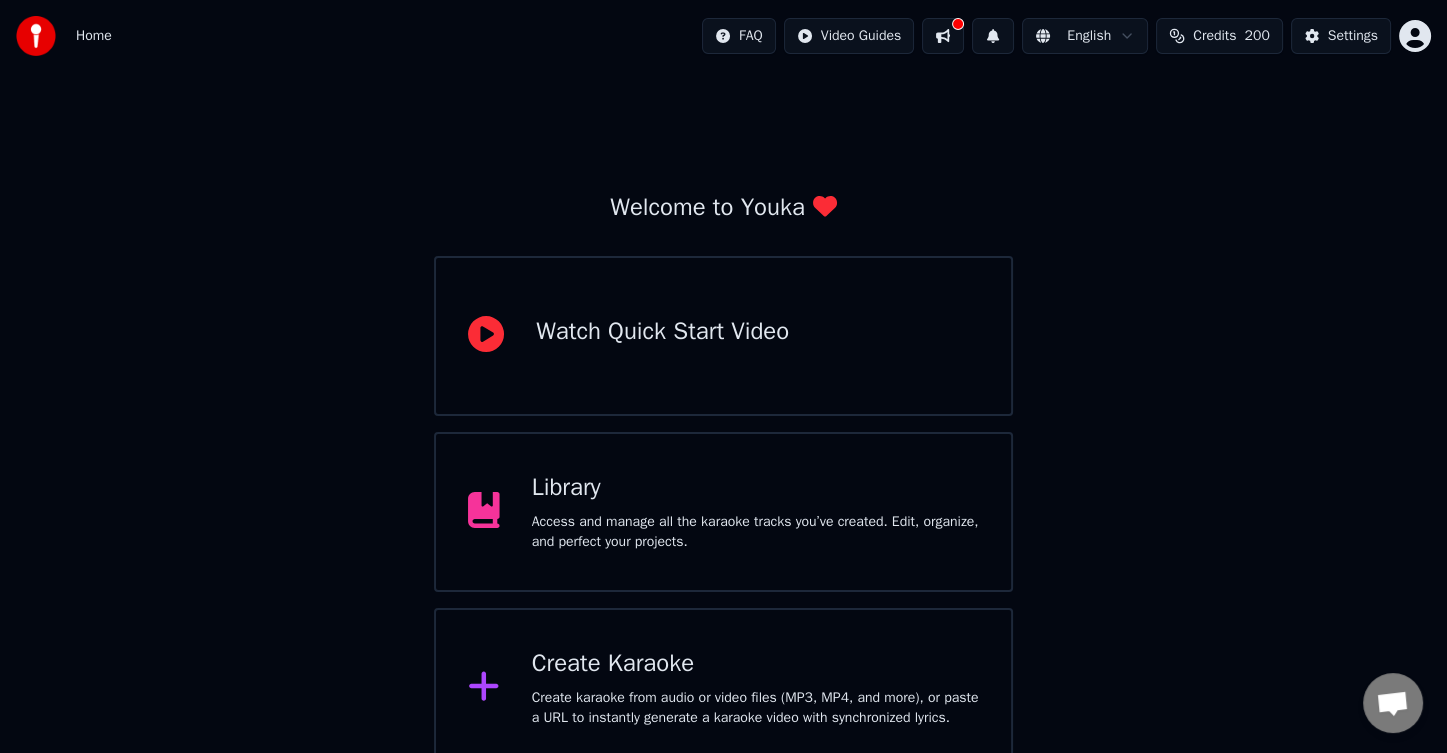 click on "Create Karaoke" at bounding box center (755, 664) 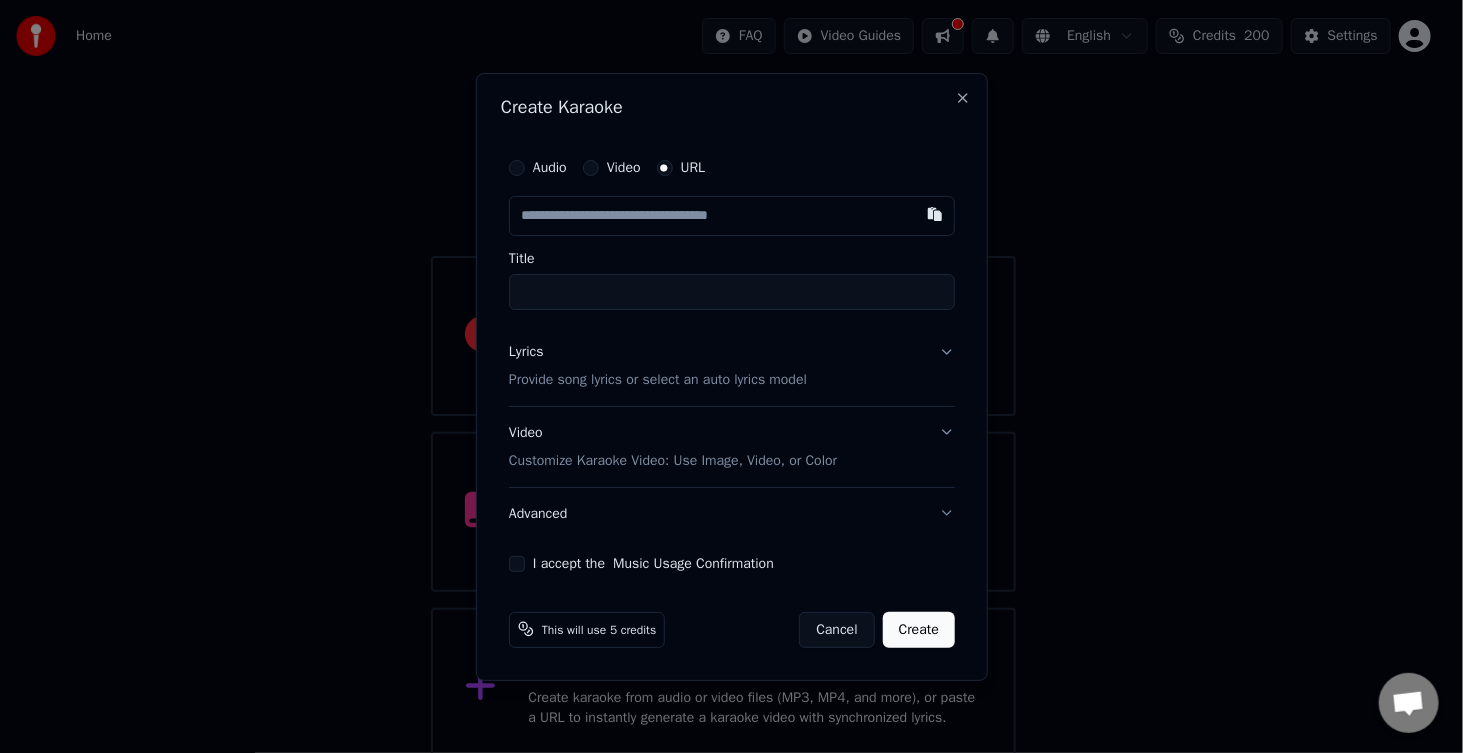 click at bounding box center (732, 216) 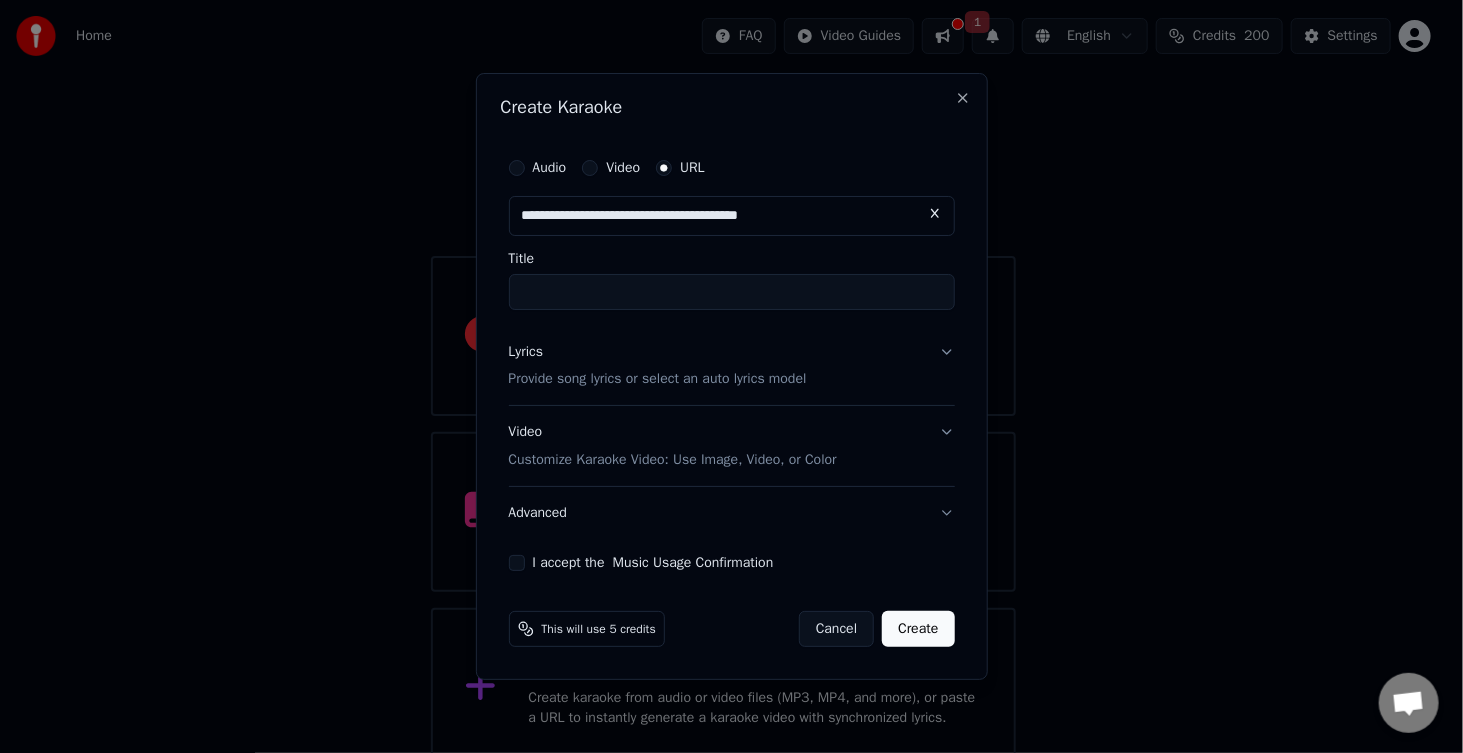 type on "**********" 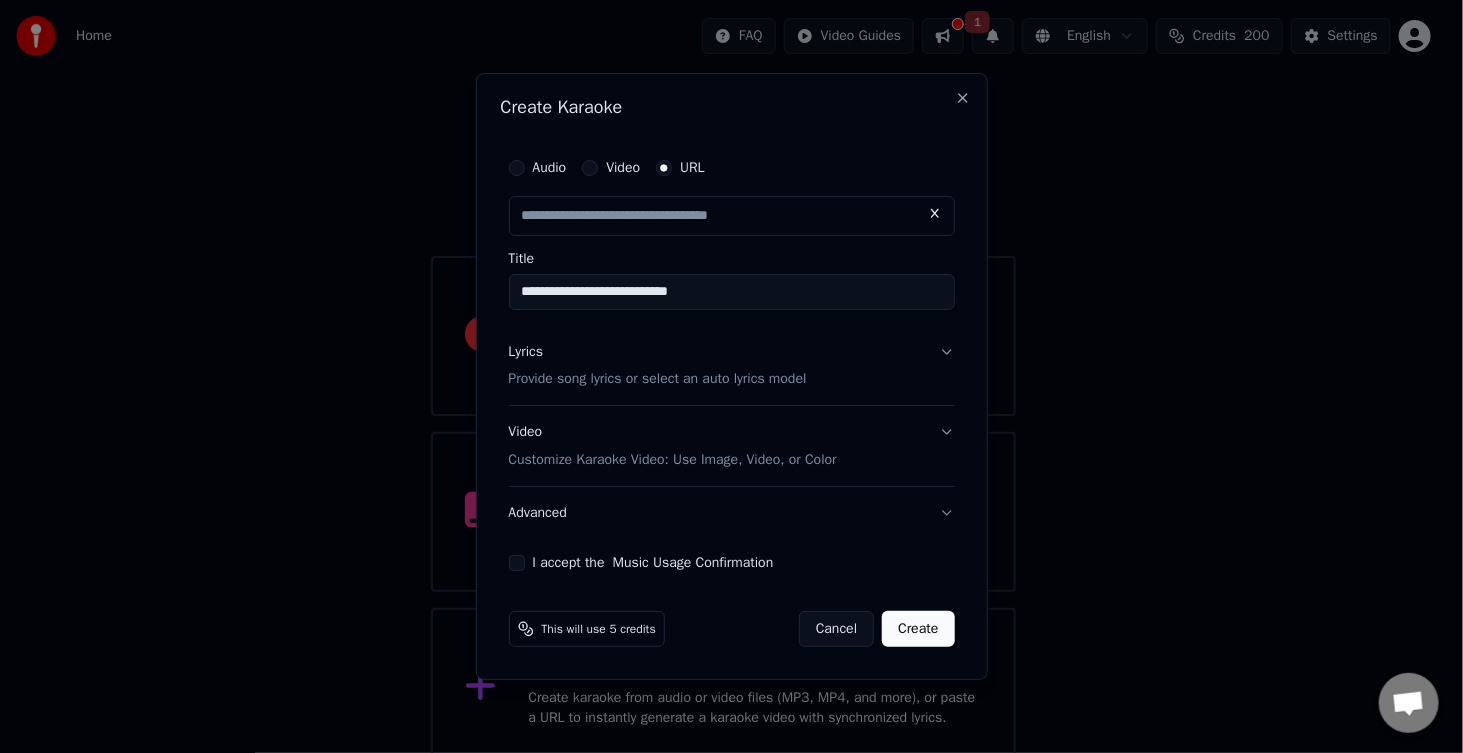 click on "I accept the   Music Usage Confirmation" at bounding box center (517, 563) 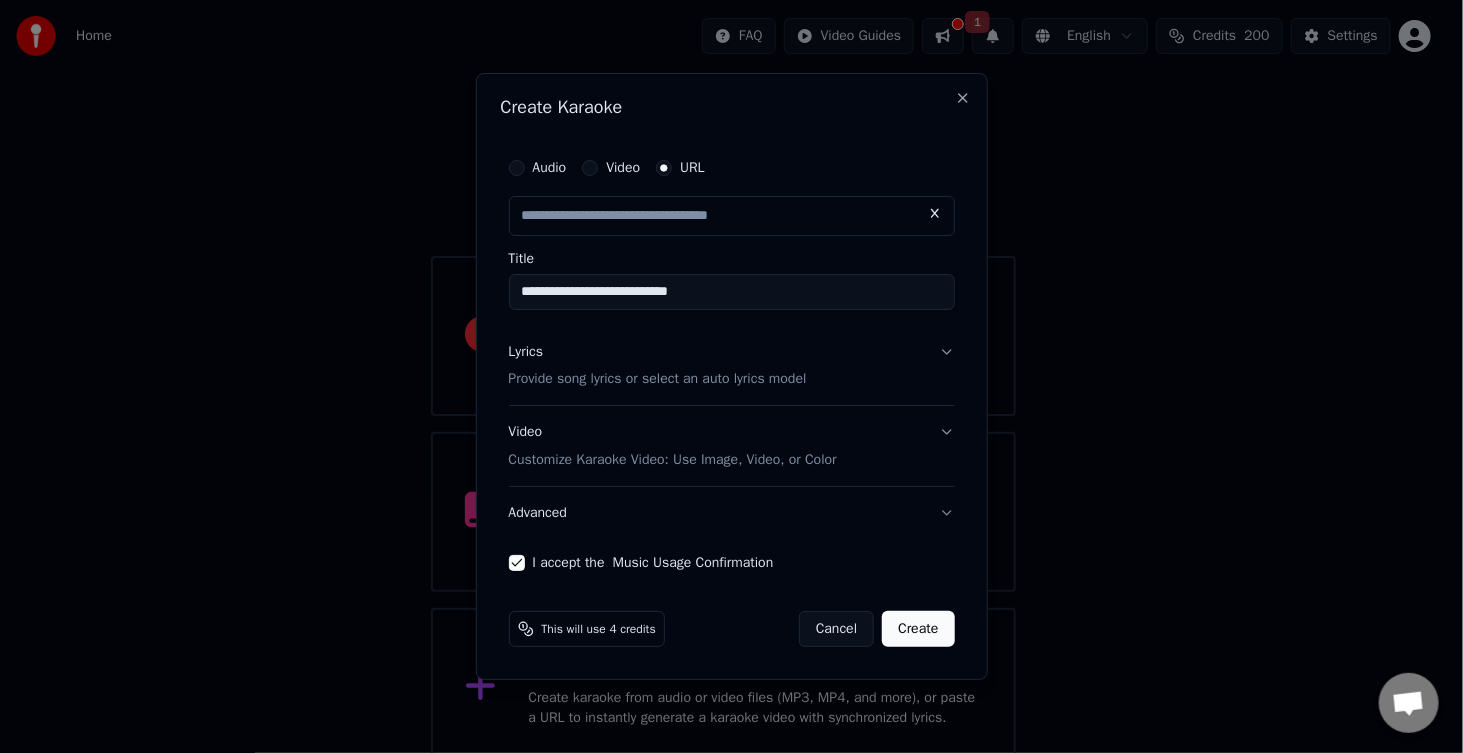 click on "Provide song lyrics or select an auto lyrics model" at bounding box center (658, 380) 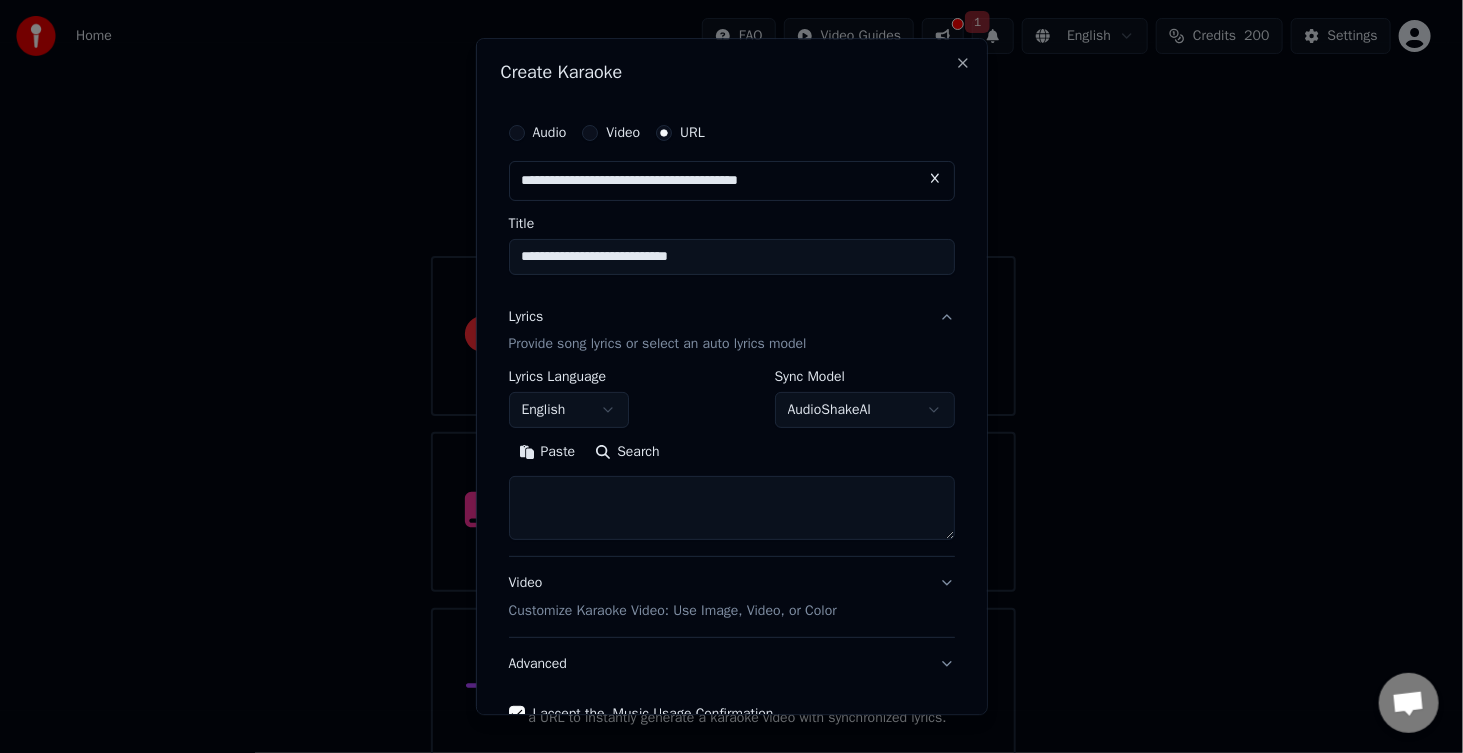 click at bounding box center [732, 509] 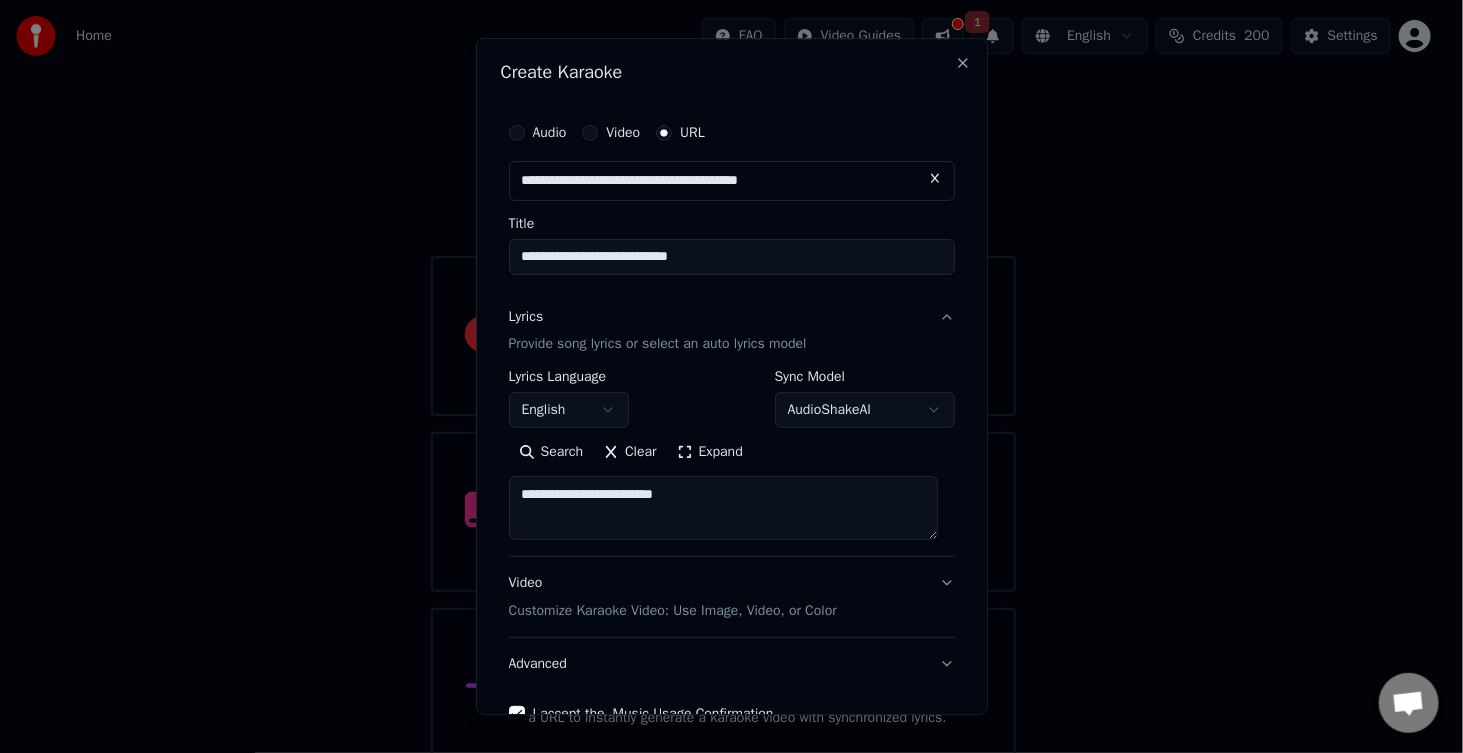 scroll, scrollTop: 116, scrollLeft: 0, axis: vertical 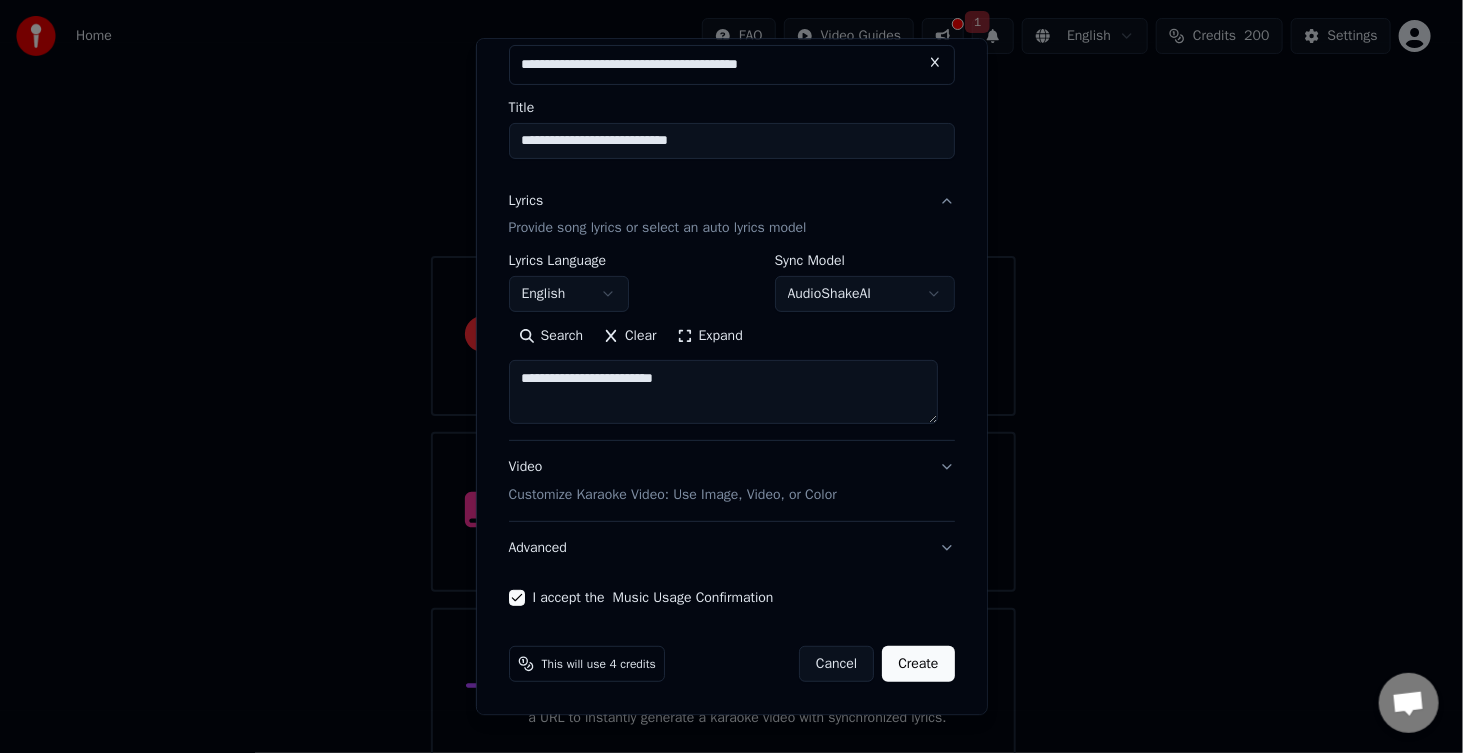 type on "**********" 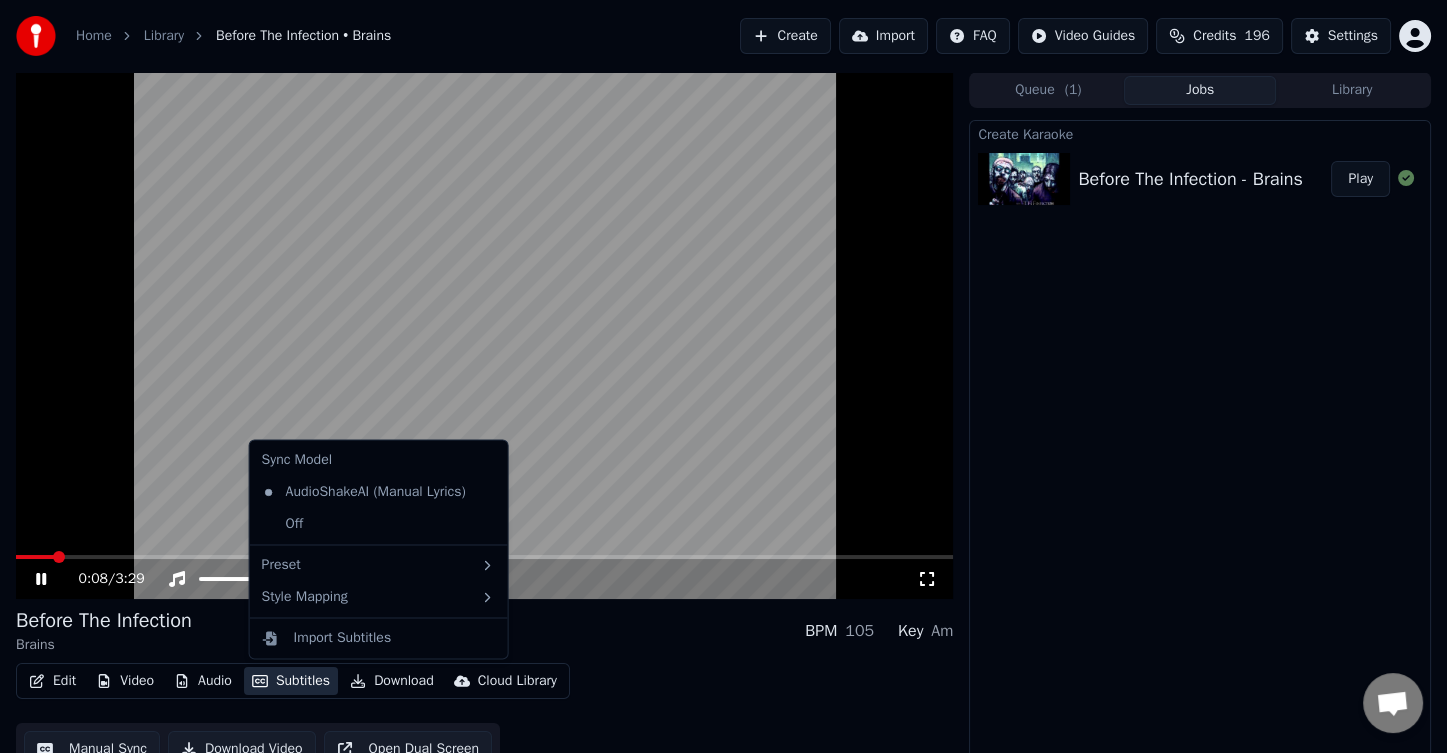 click on "Subtitles" at bounding box center (291, 681) 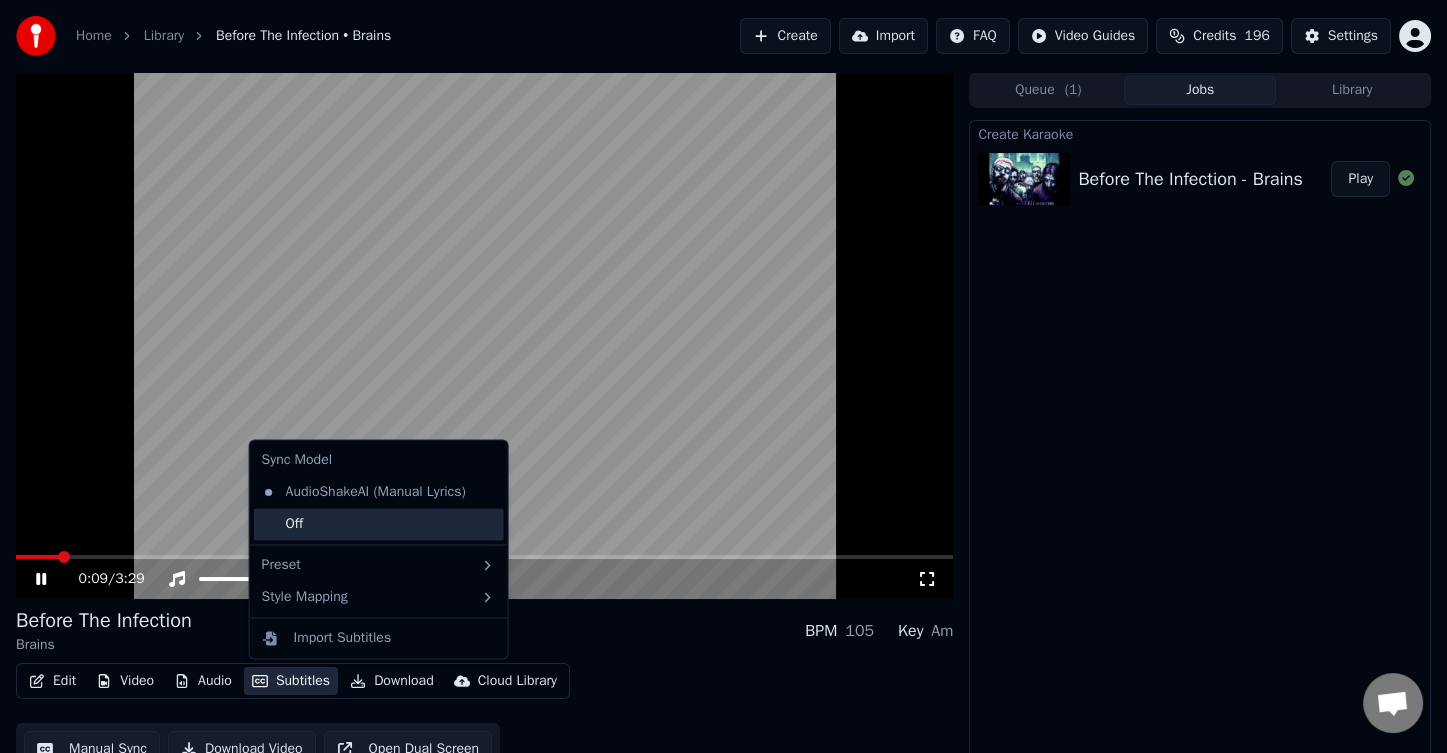 click on "Off" at bounding box center [379, 524] 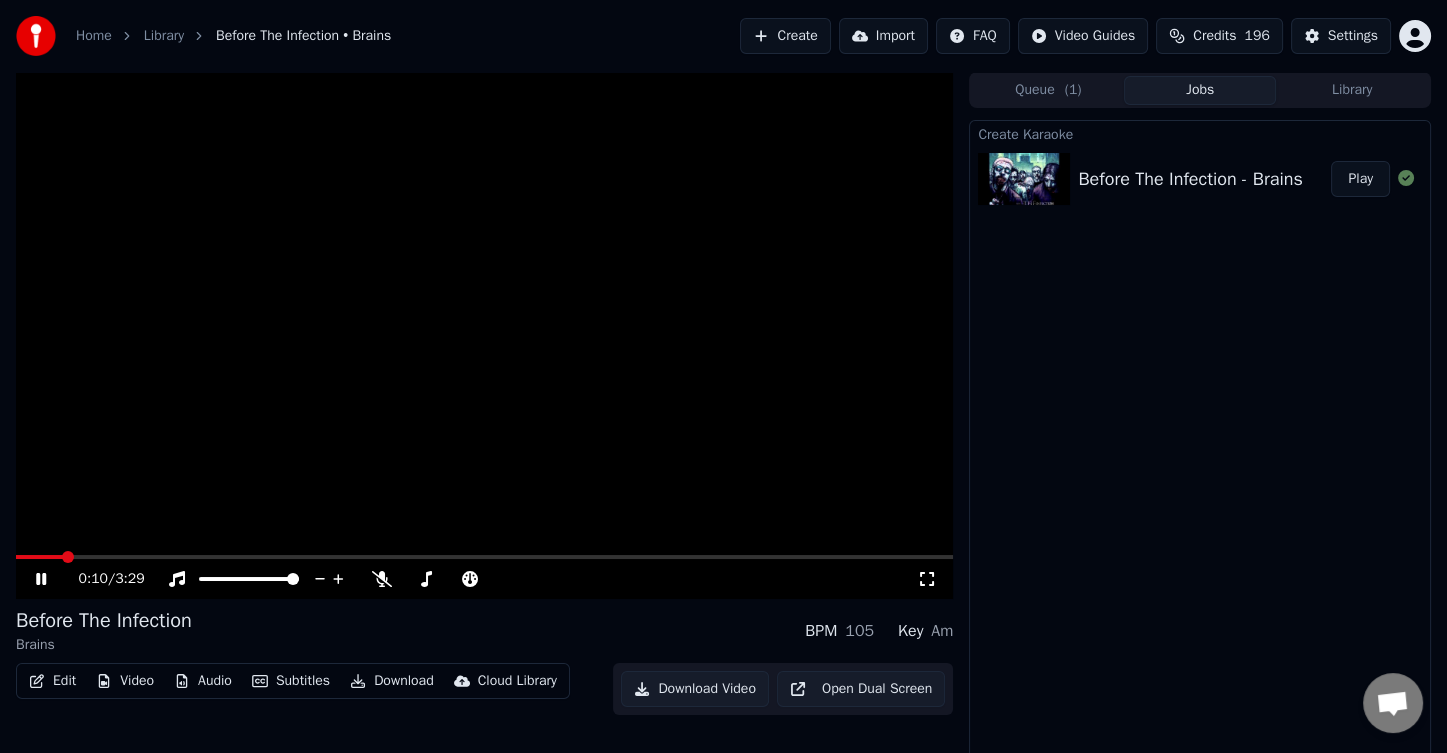 click 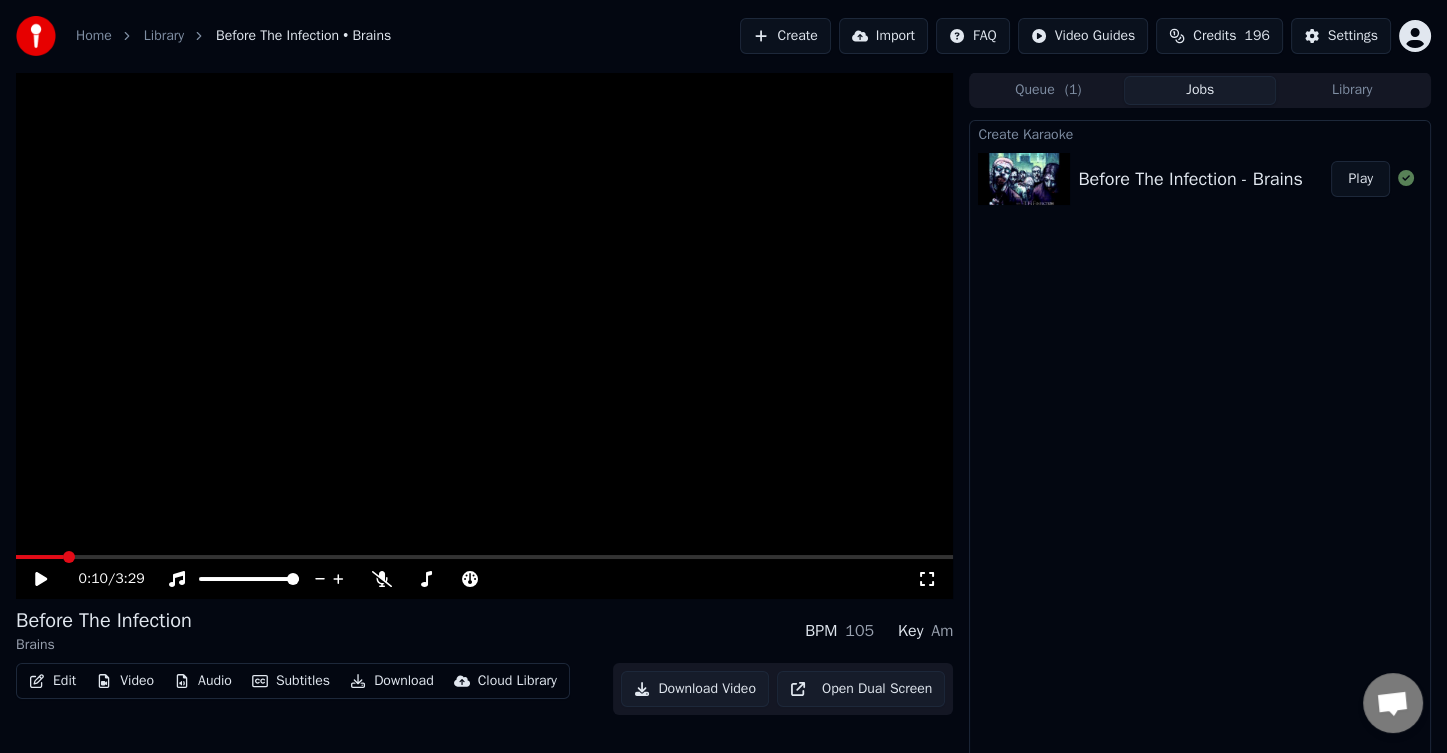 click on "Create" at bounding box center [785, 36] 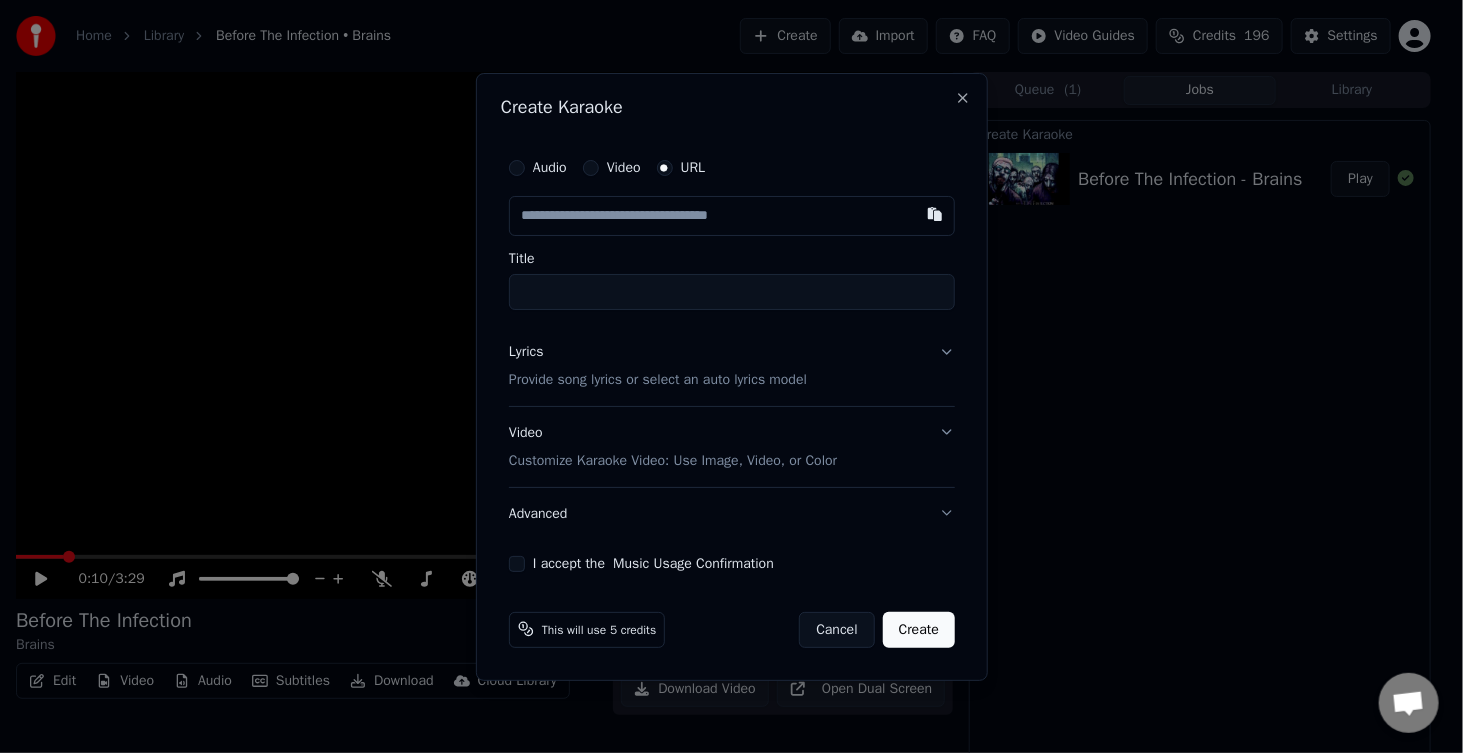 click at bounding box center [732, 216] 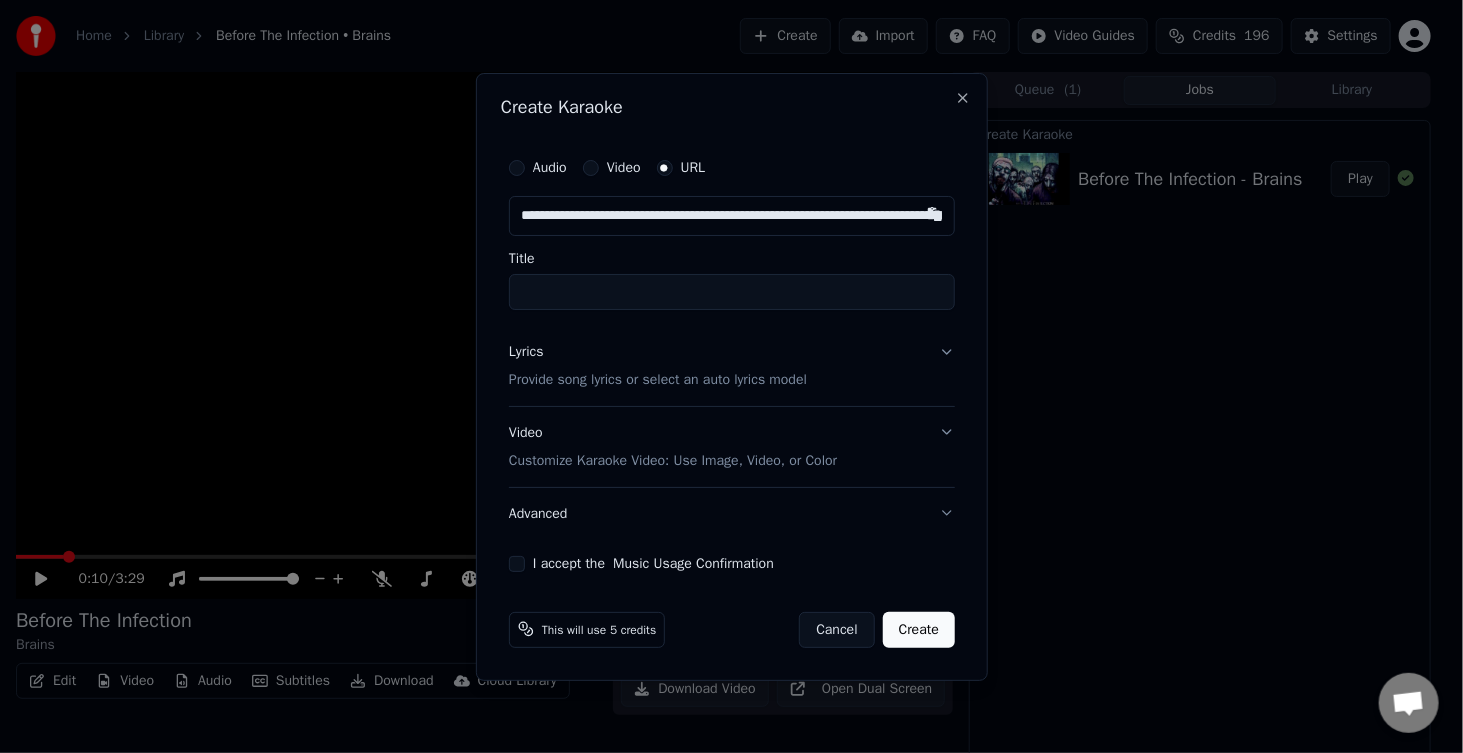 scroll, scrollTop: 0, scrollLeft: 356, axis: horizontal 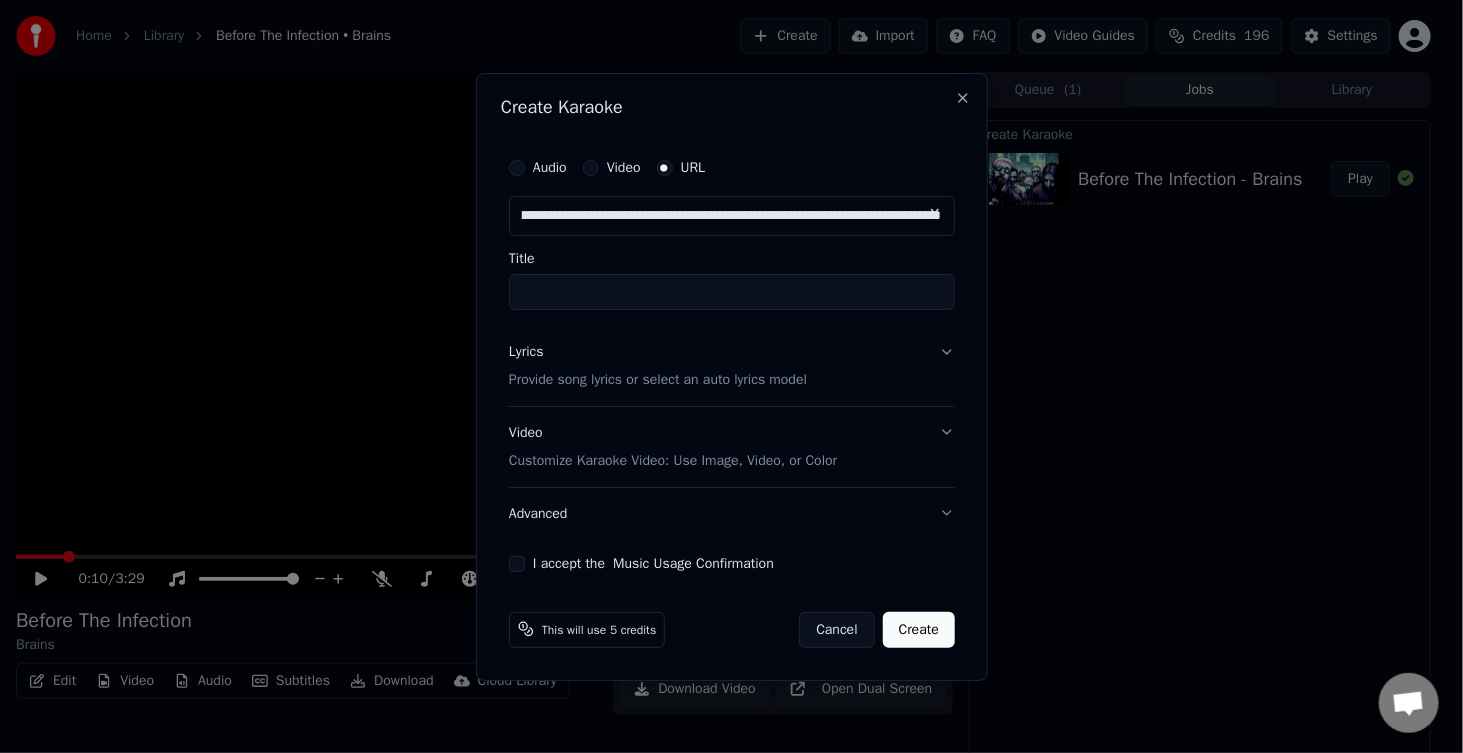 type on "**********" 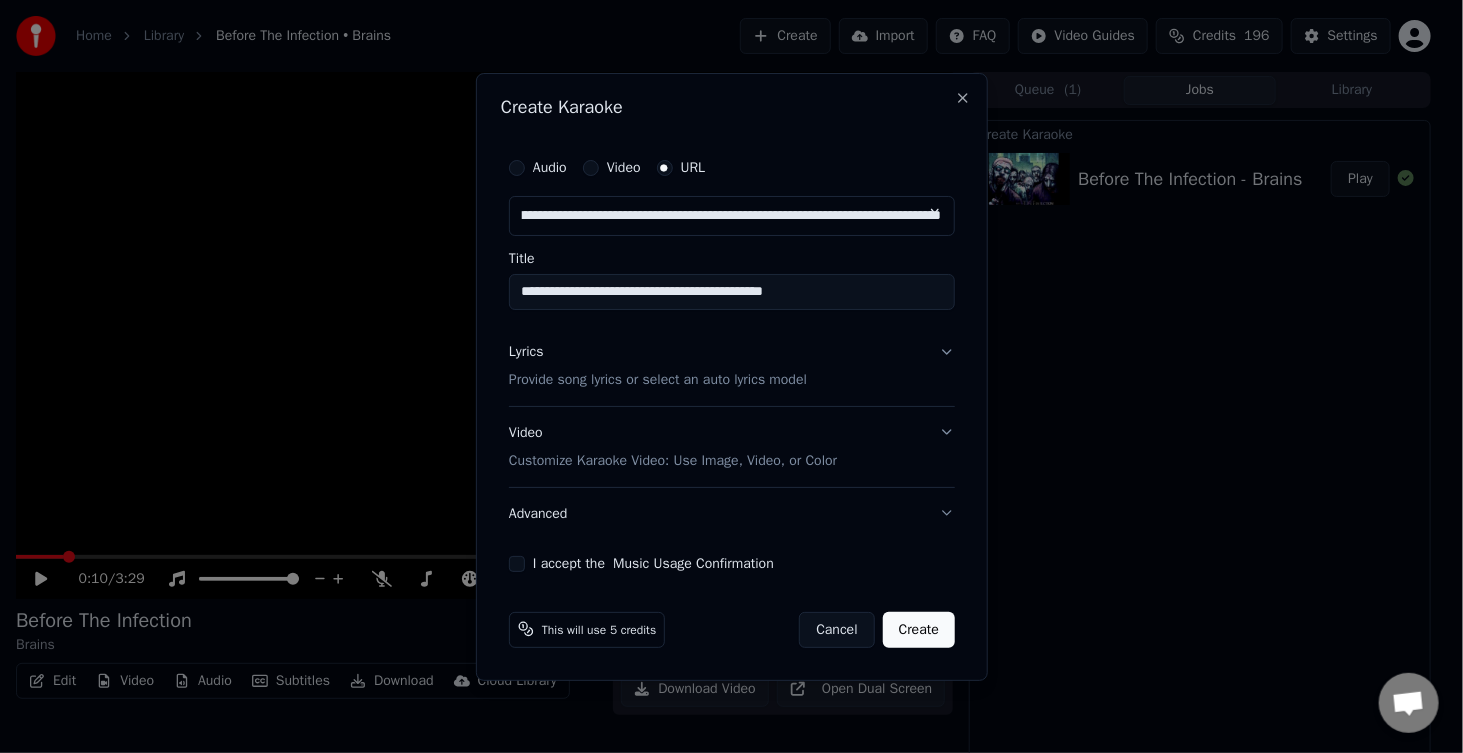 type on "**********" 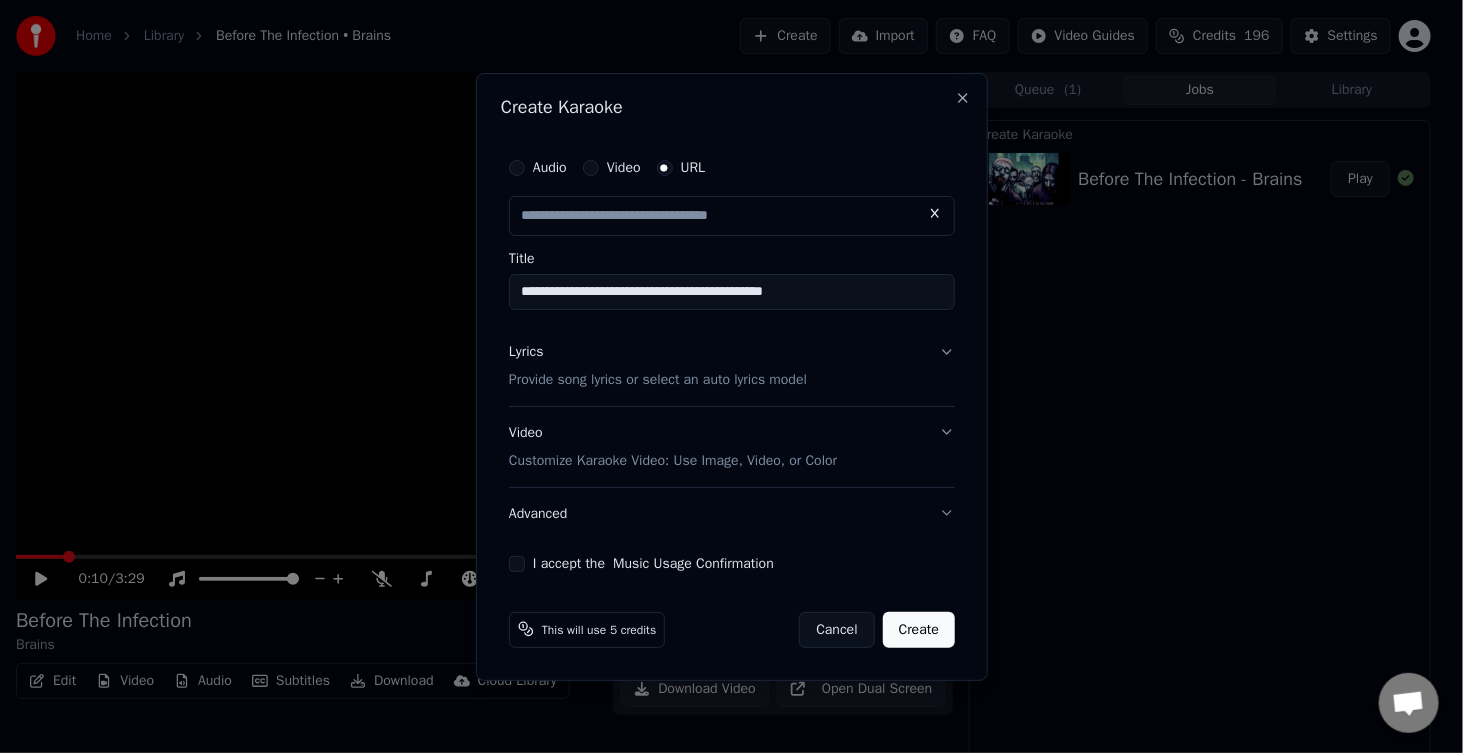 scroll, scrollTop: 0, scrollLeft: 0, axis: both 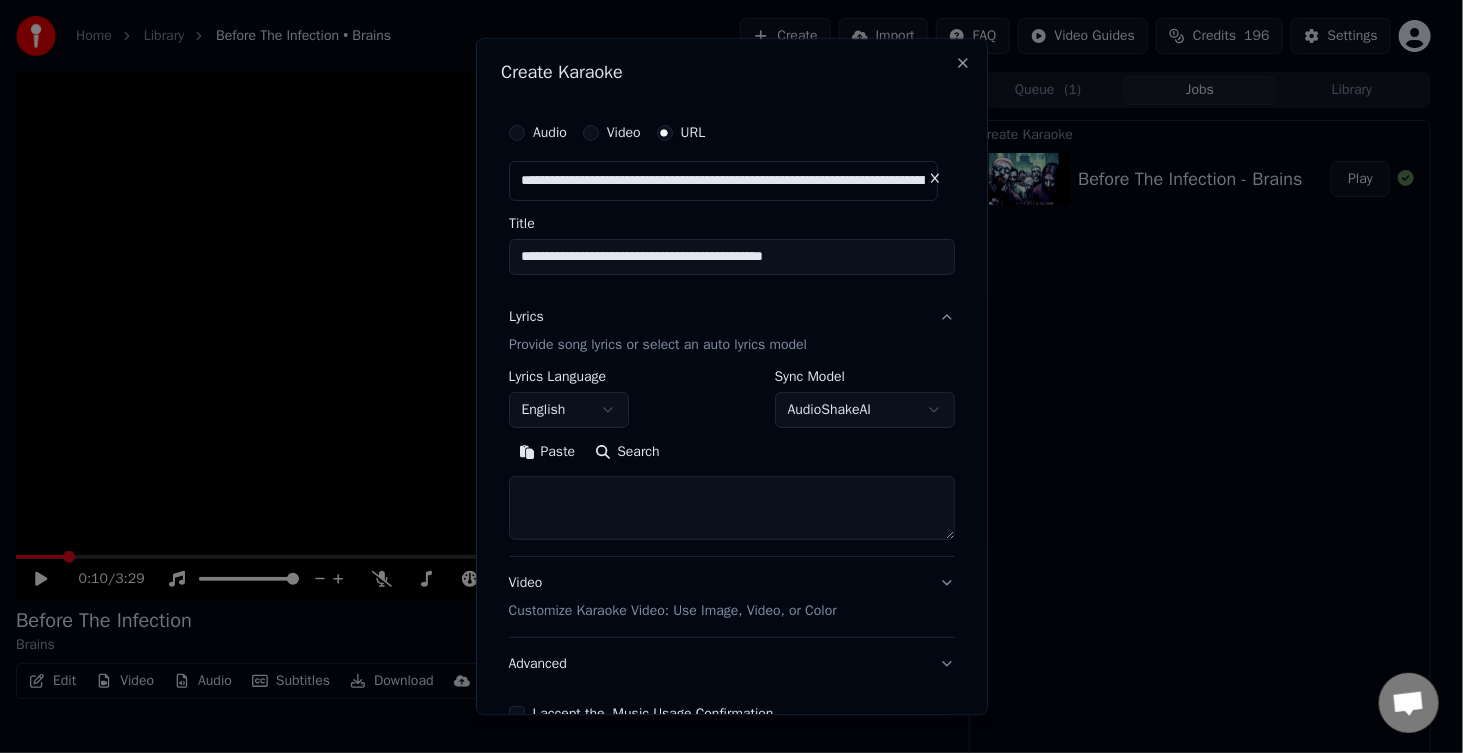 click at bounding box center (732, 509) 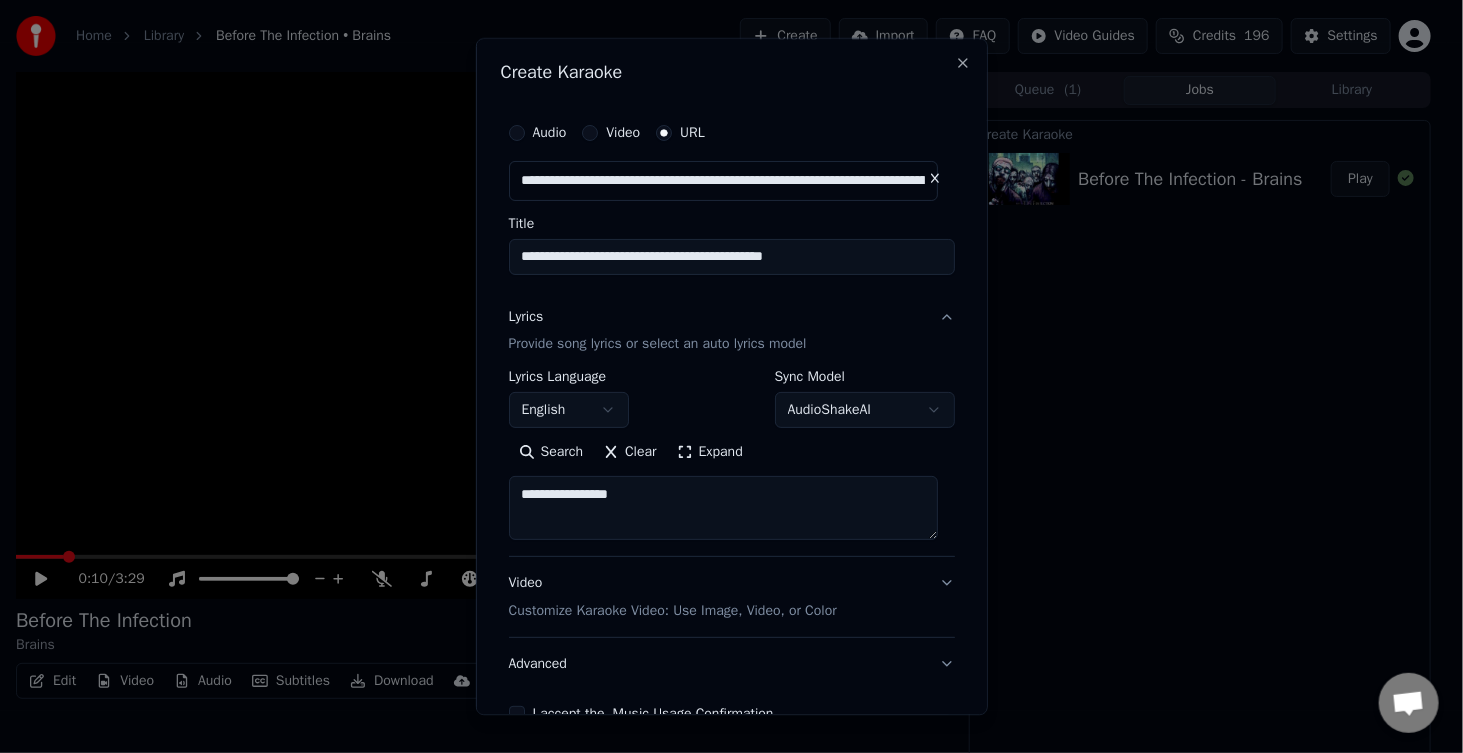 scroll, scrollTop: 116, scrollLeft: 0, axis: vertical 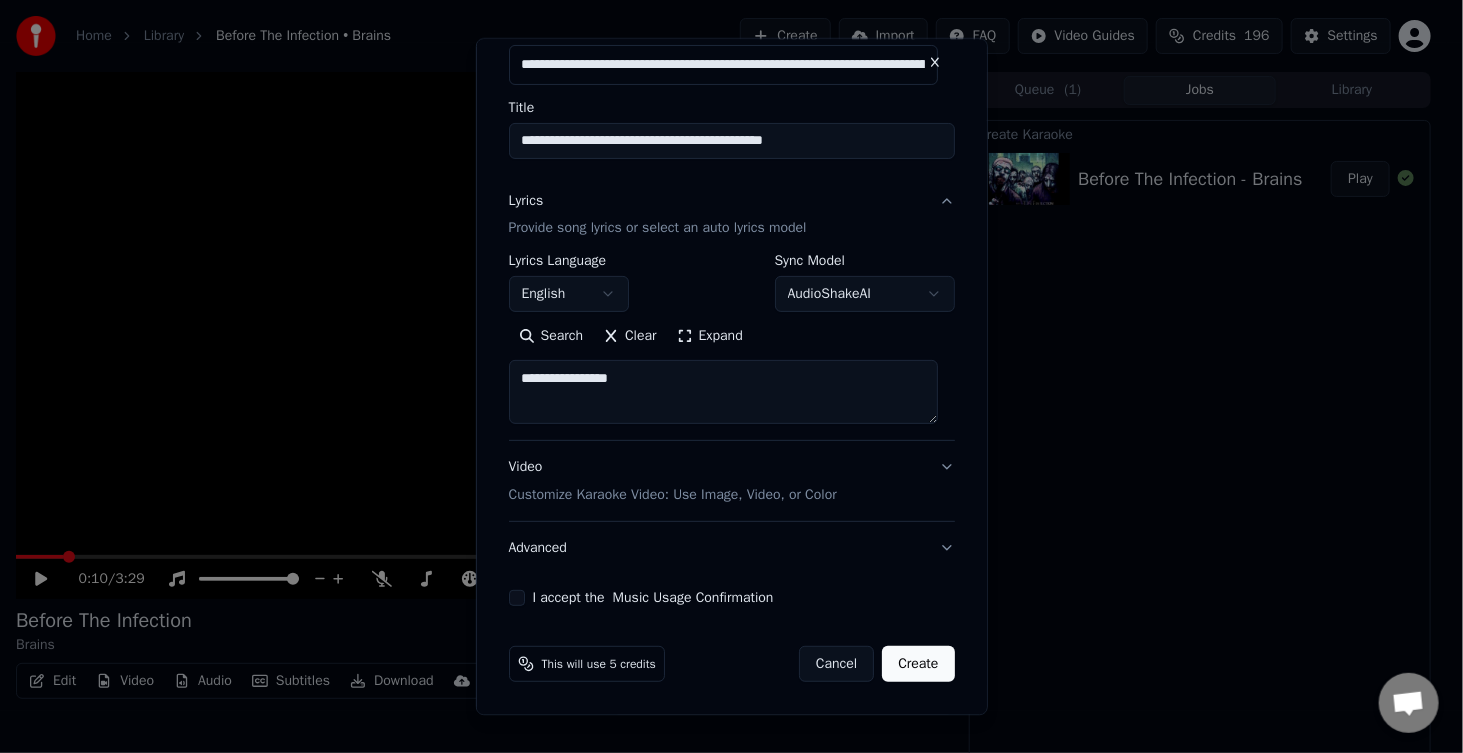 type on "**********" 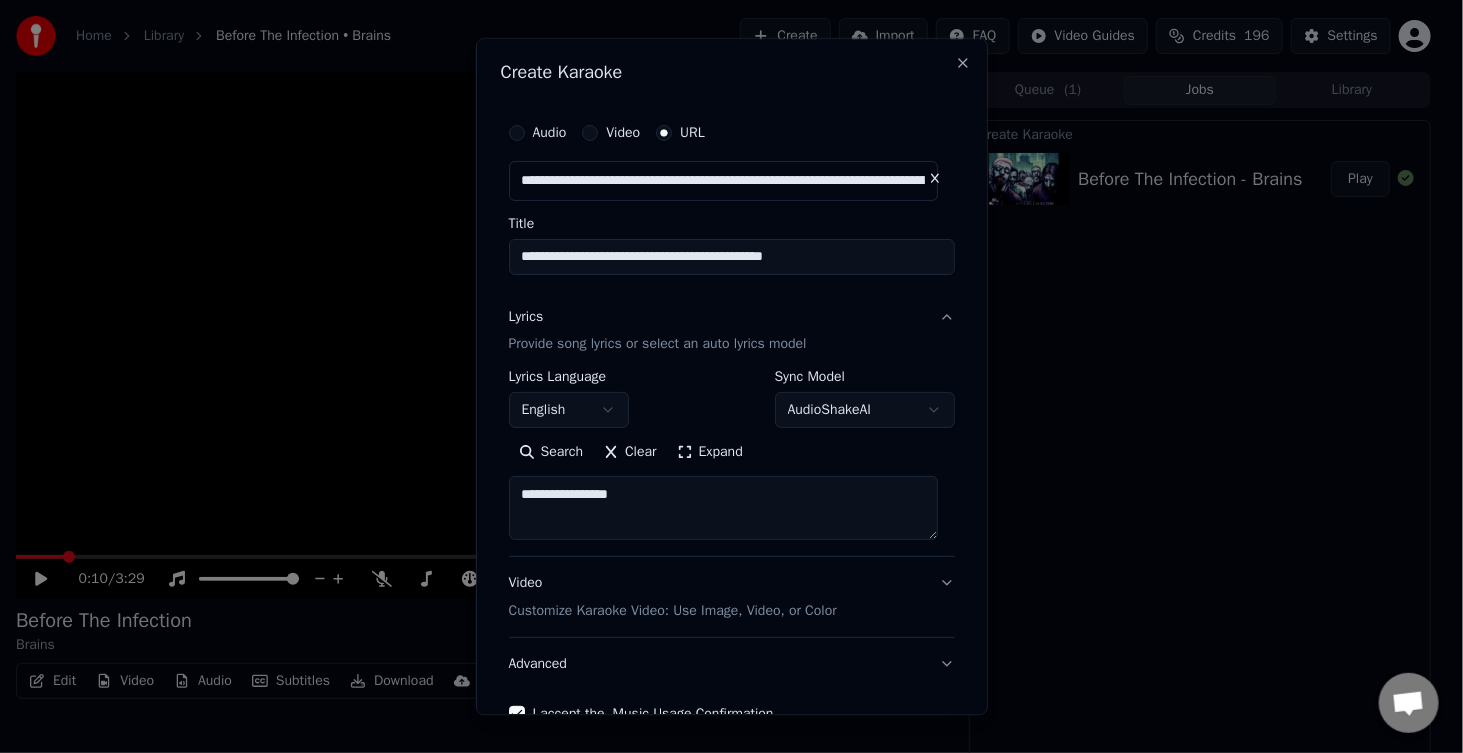 scroll, scrollTop: 116, scrollLeft: 0, axis: vertical 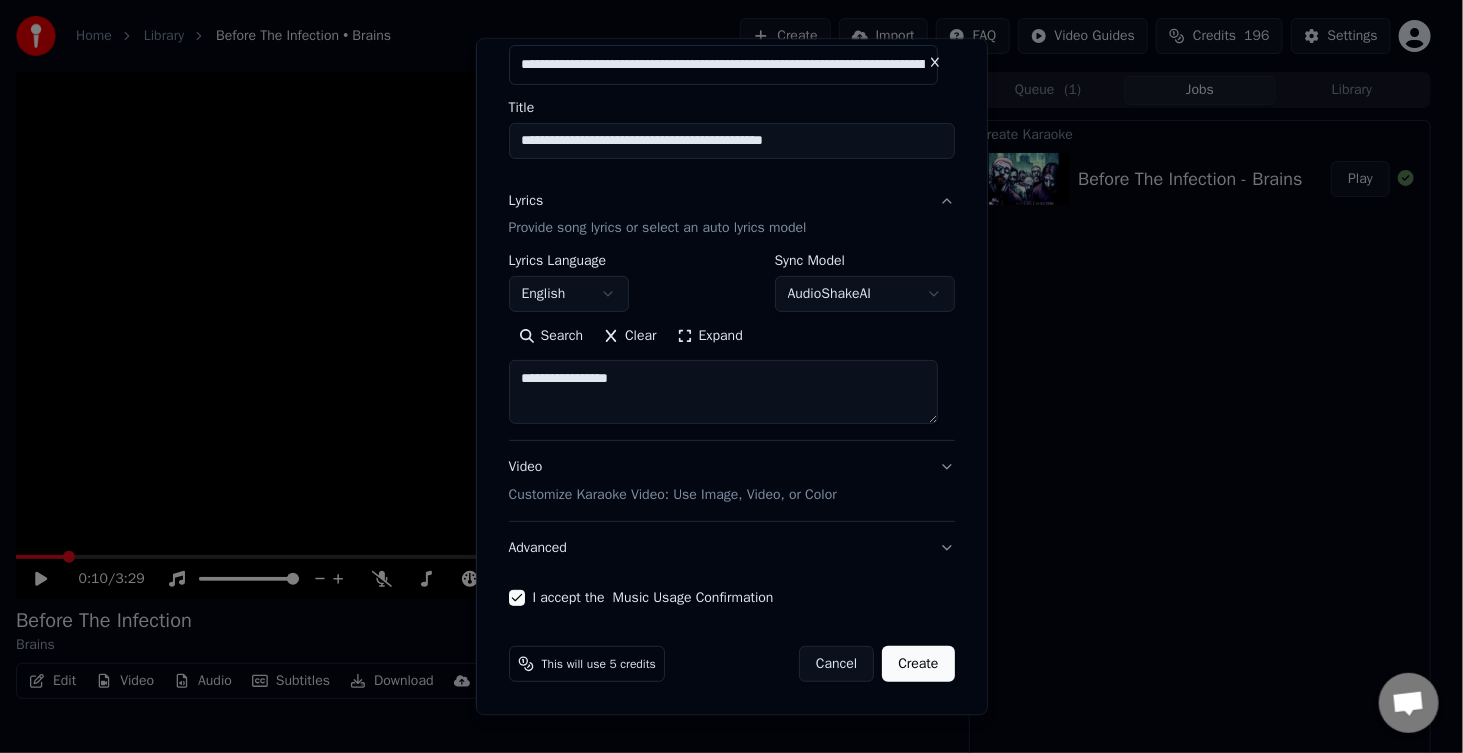 click on "Create" at bounding box center [918, 665] 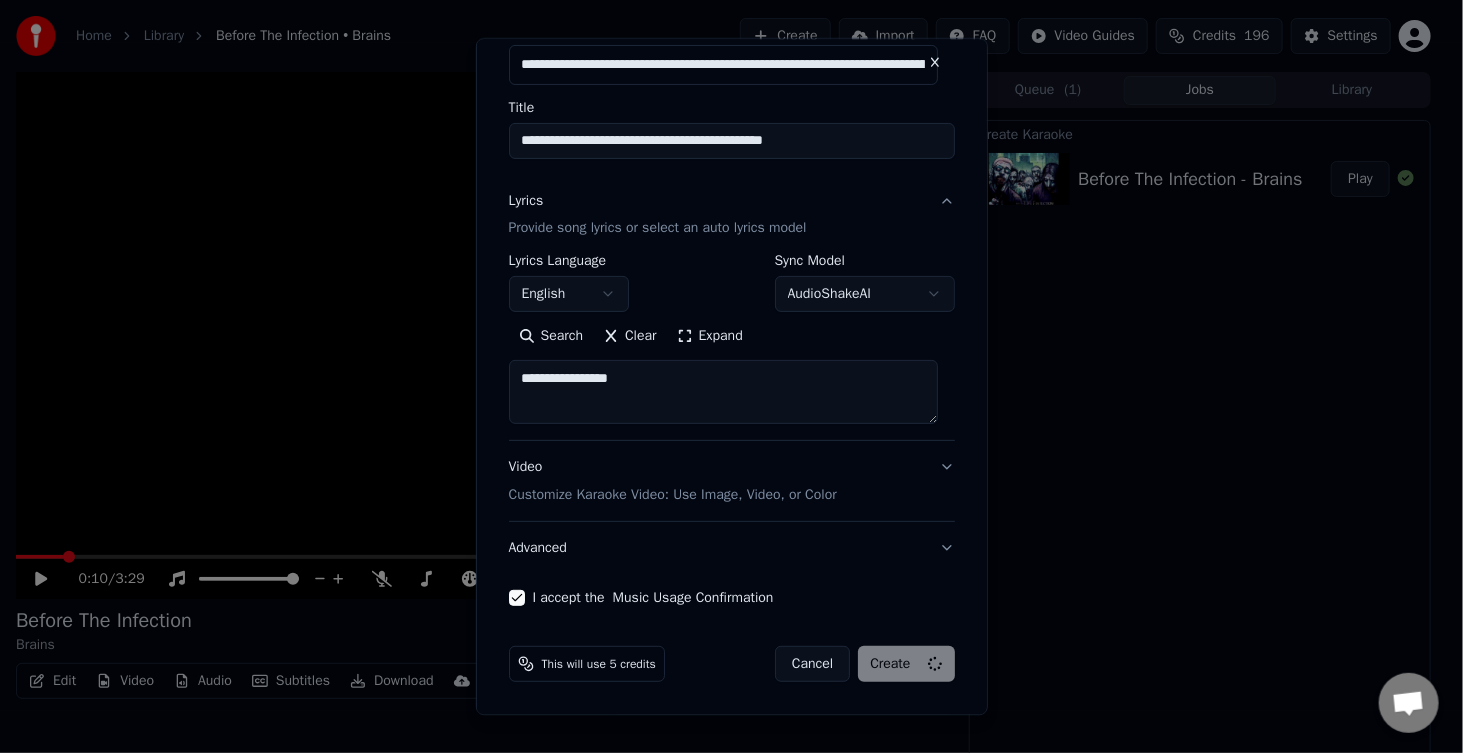 type 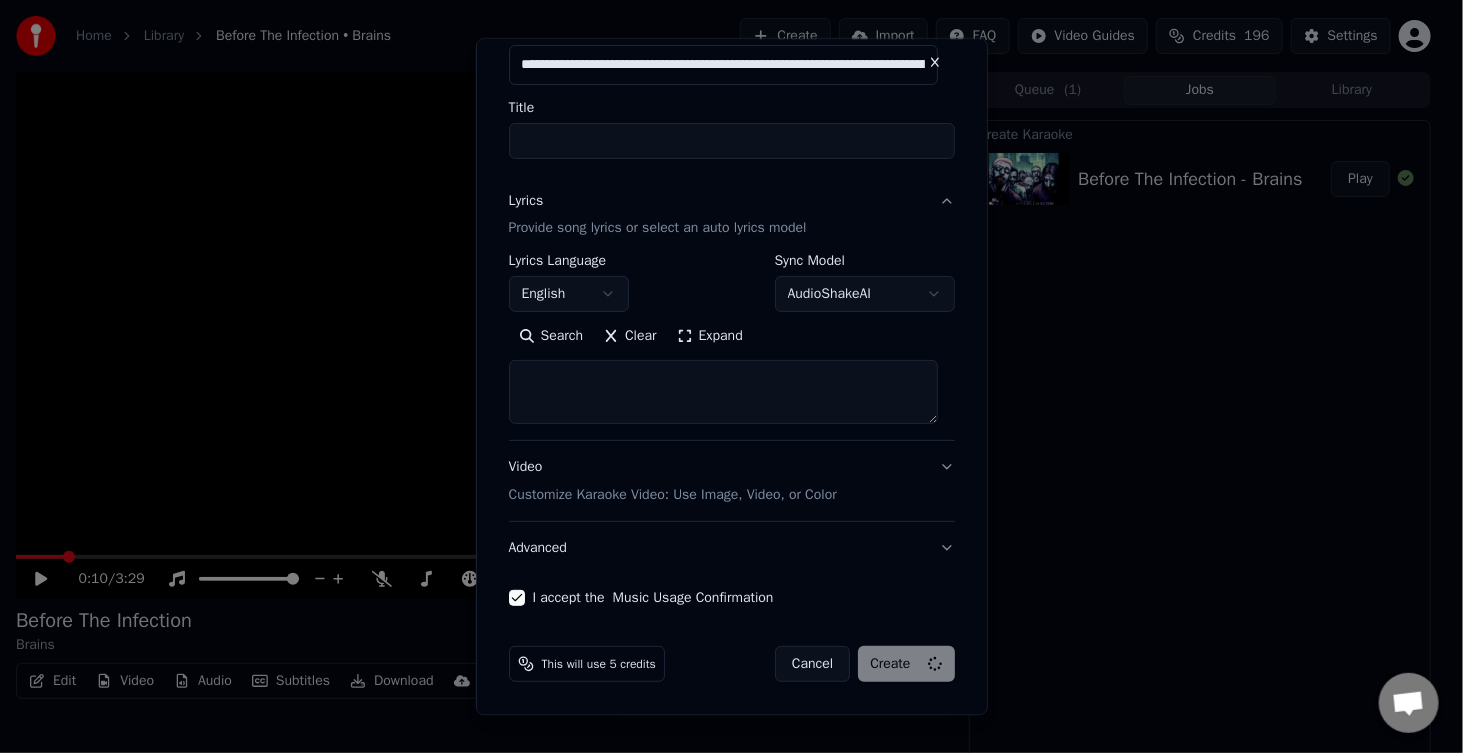 select 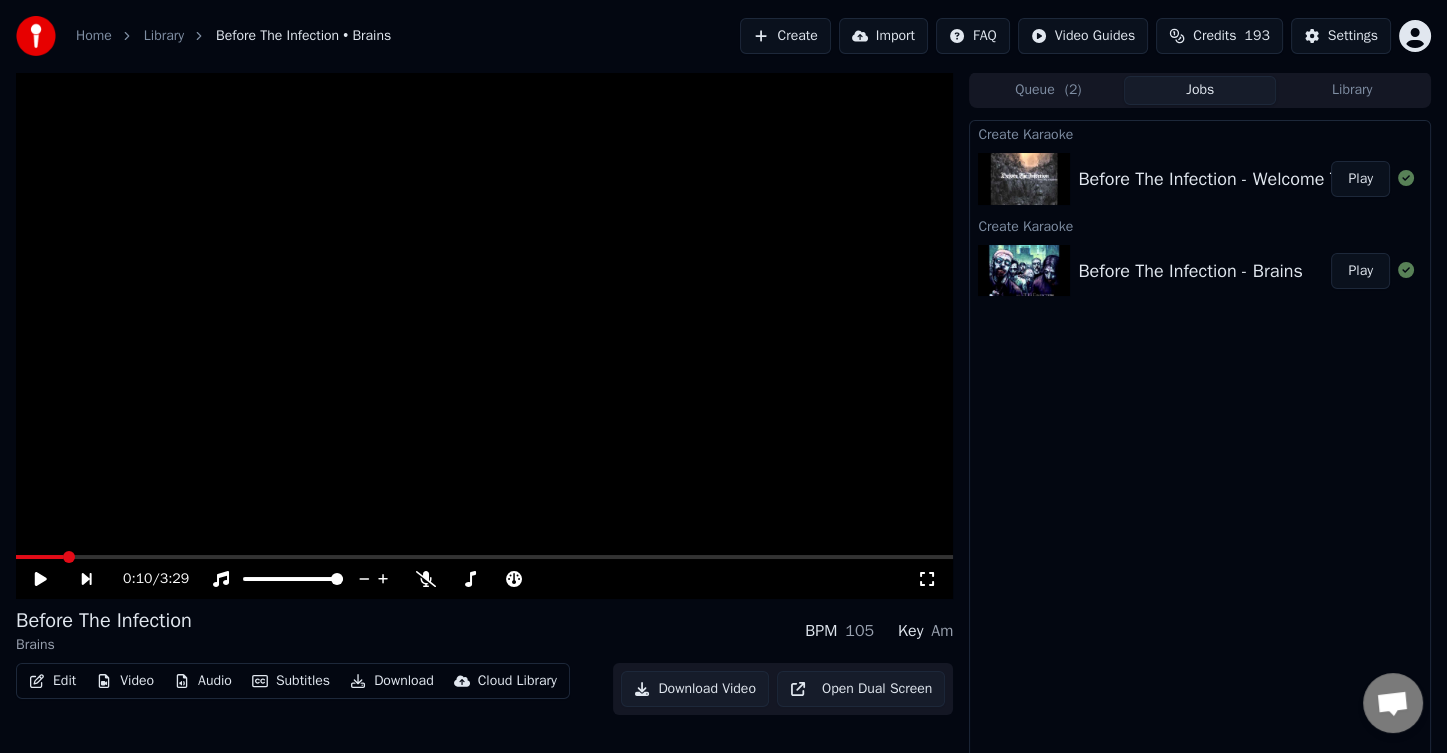 click on "Play" at bounding box center [1360, 179] 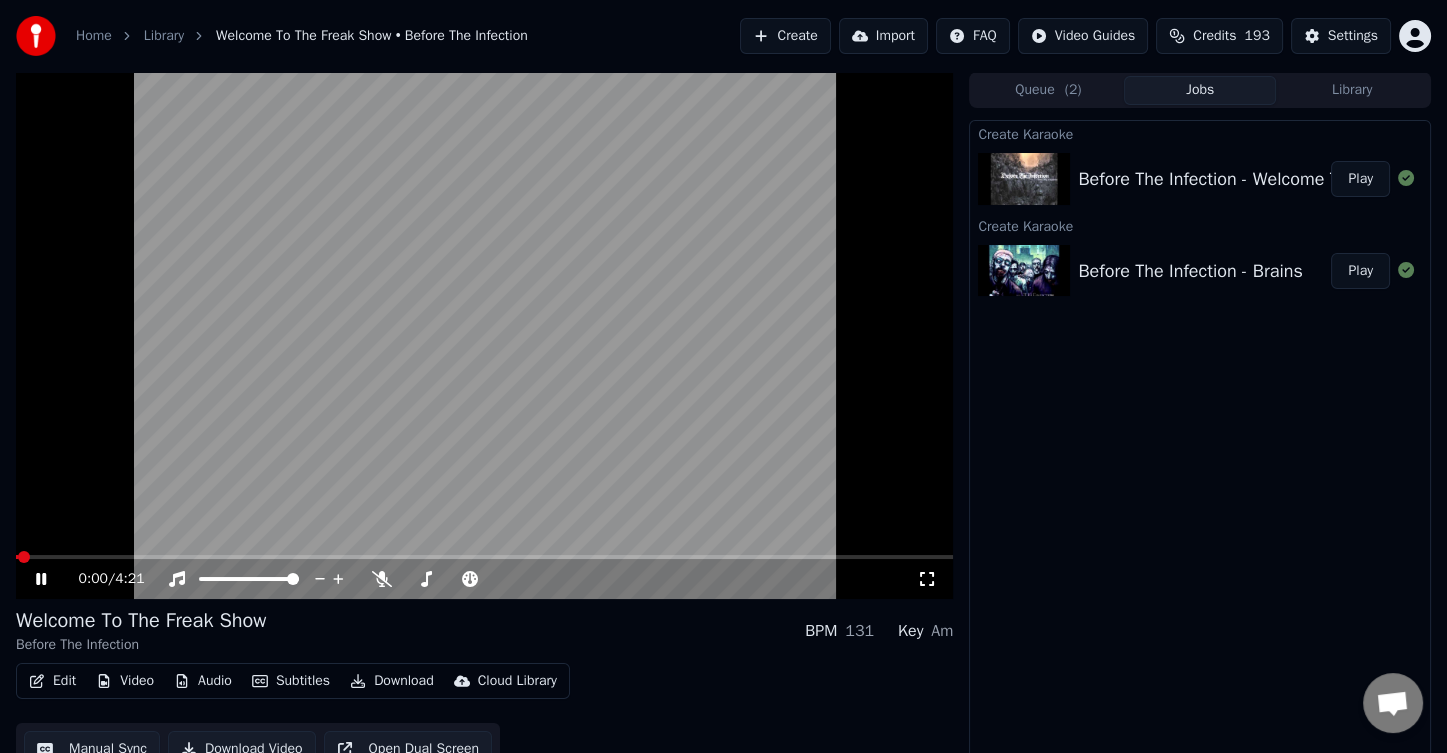 click at bounding box center [484, 335] 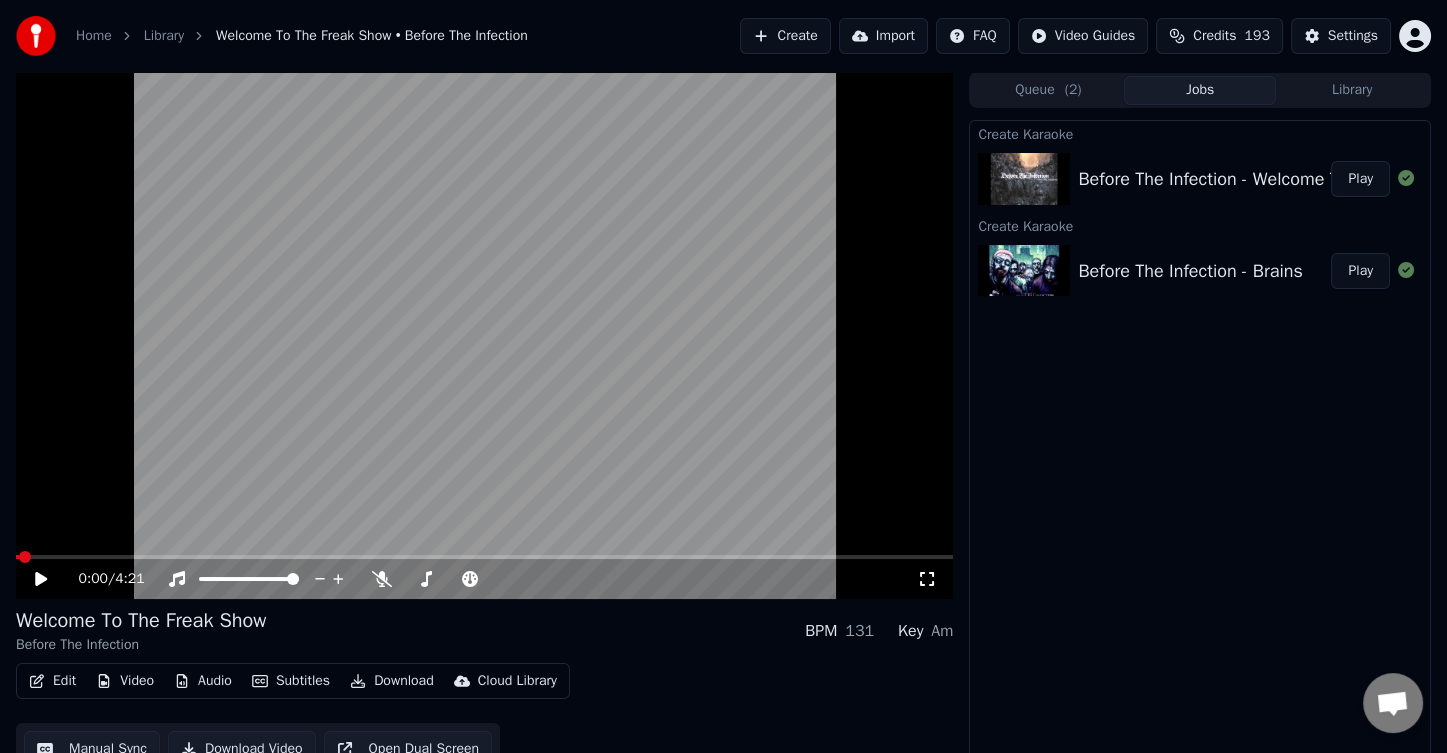 click on "Create" at bounding box center [785, 36] 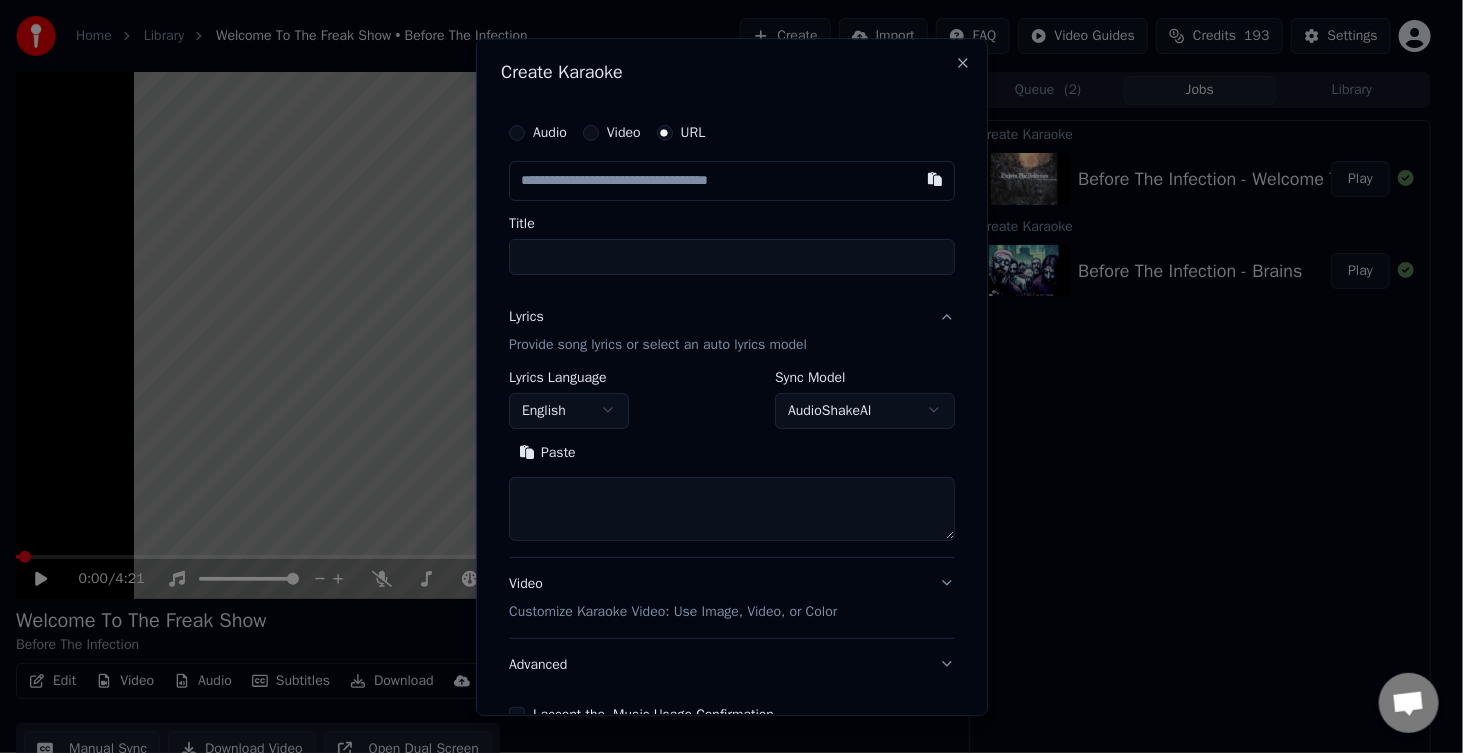 type on "**********" 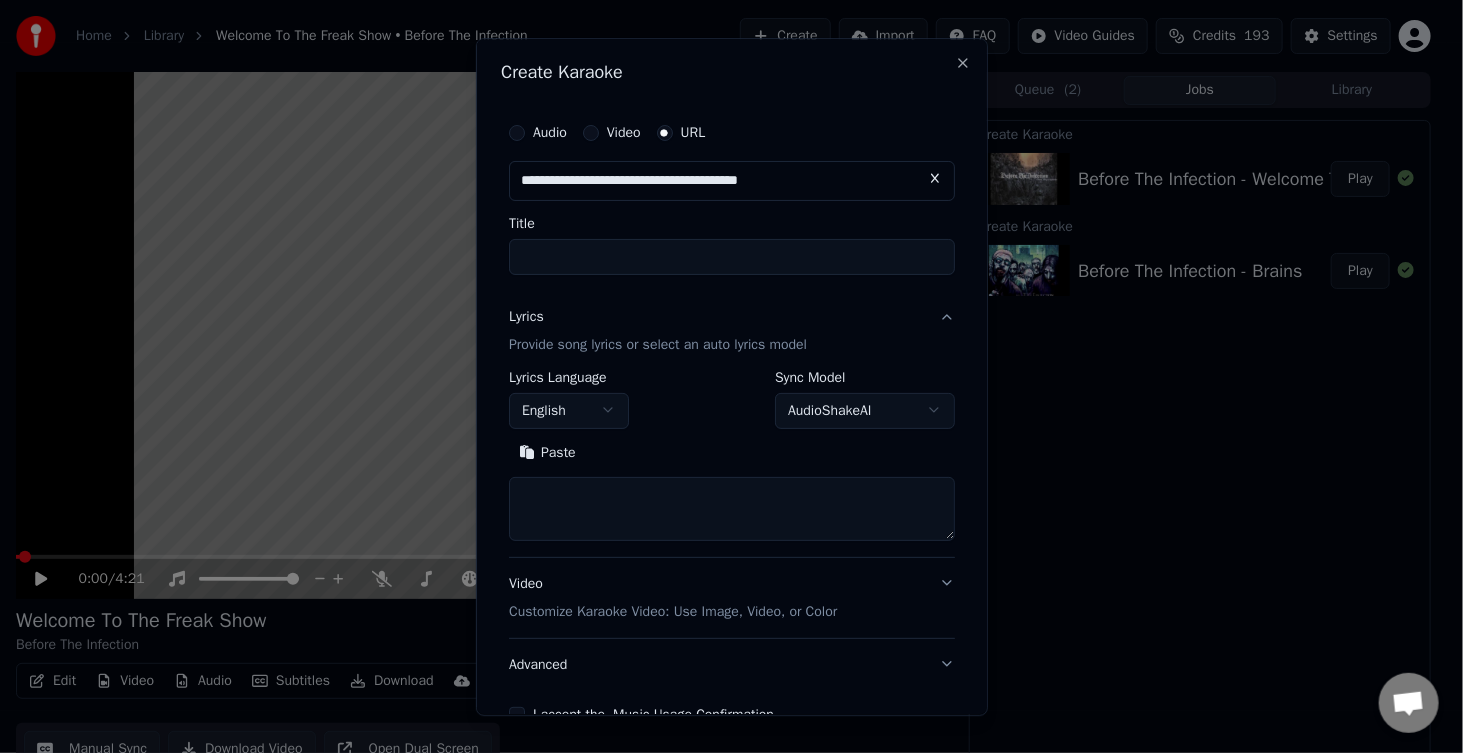 type on "**********" 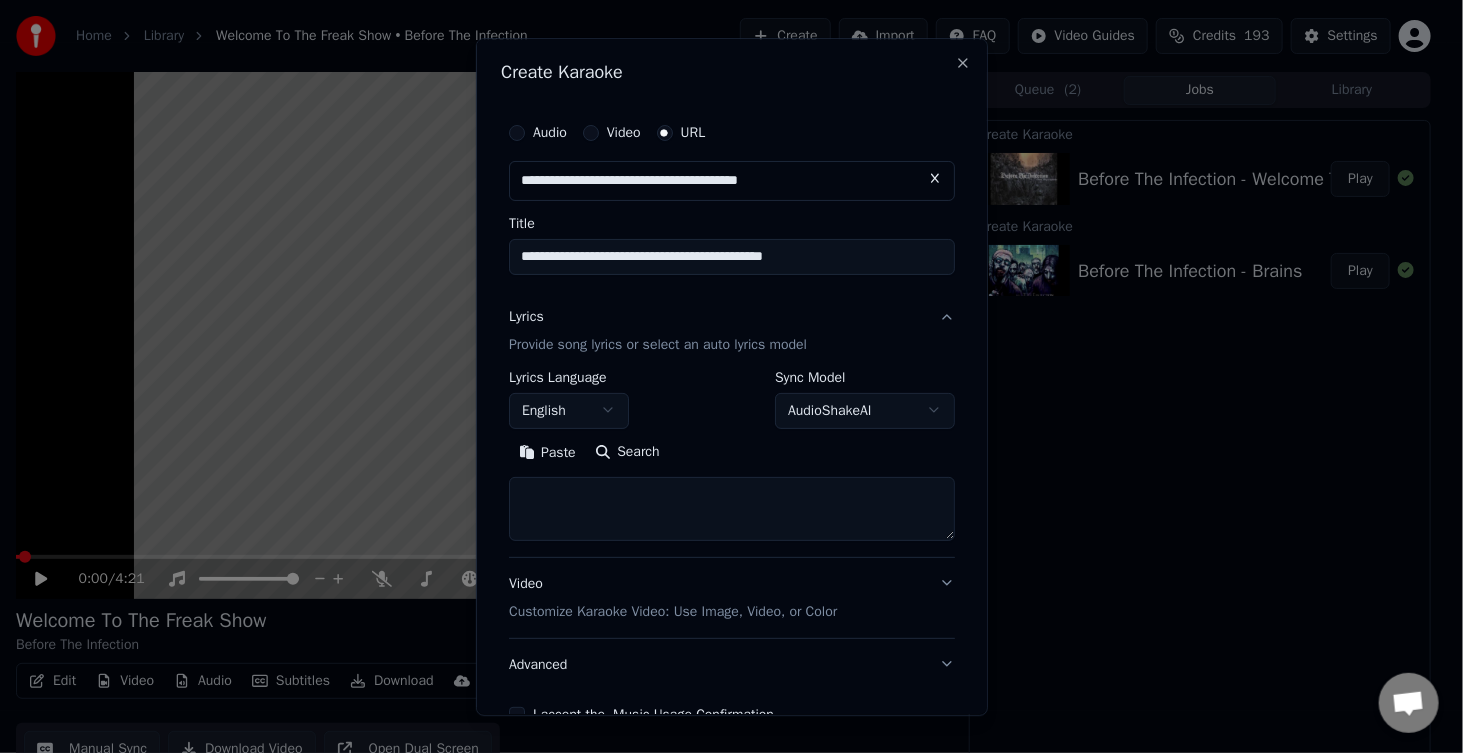 scroll, scrollTop: 100, scrollLeft: 0, axis: vertical 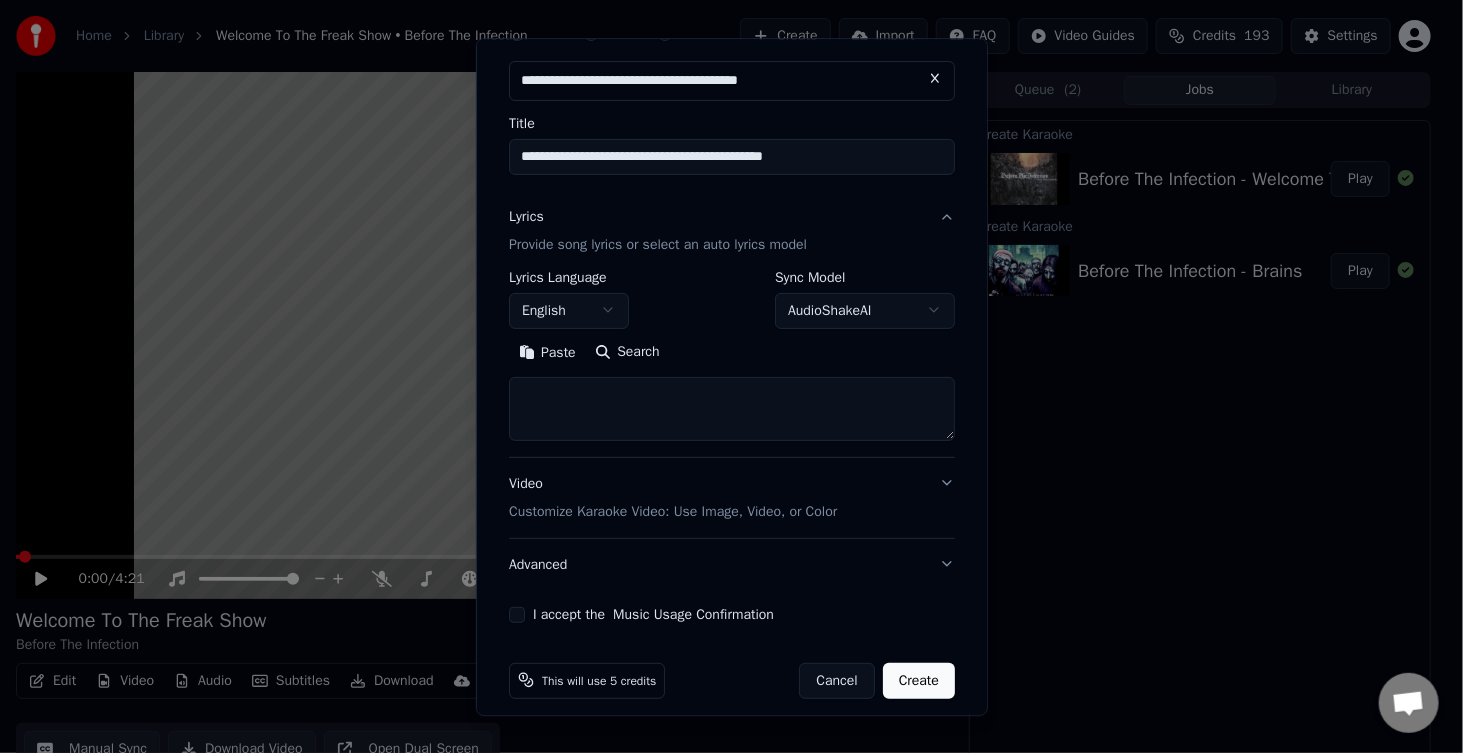 type on "**********" 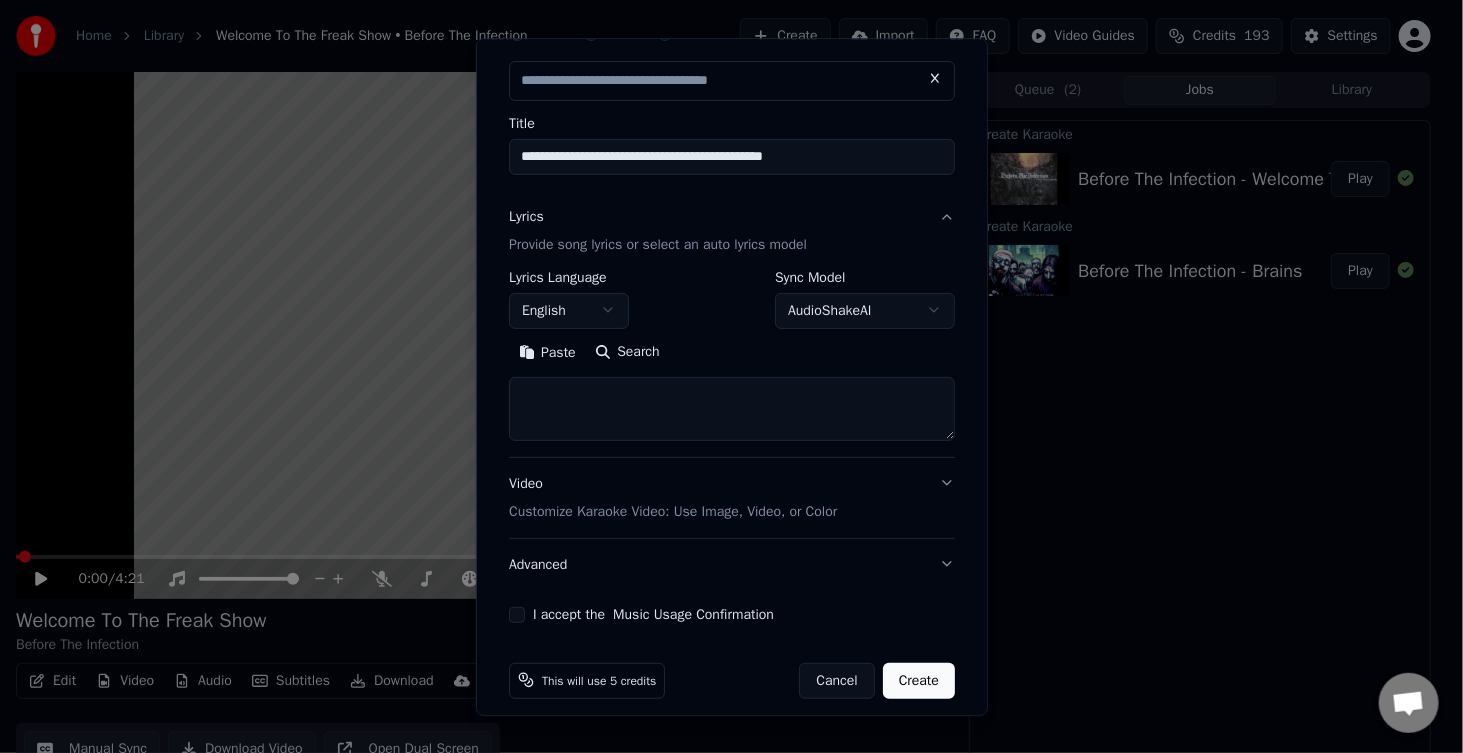 click on "I accept the   Music Usage Confirmation" at bounding box center [517, 615] 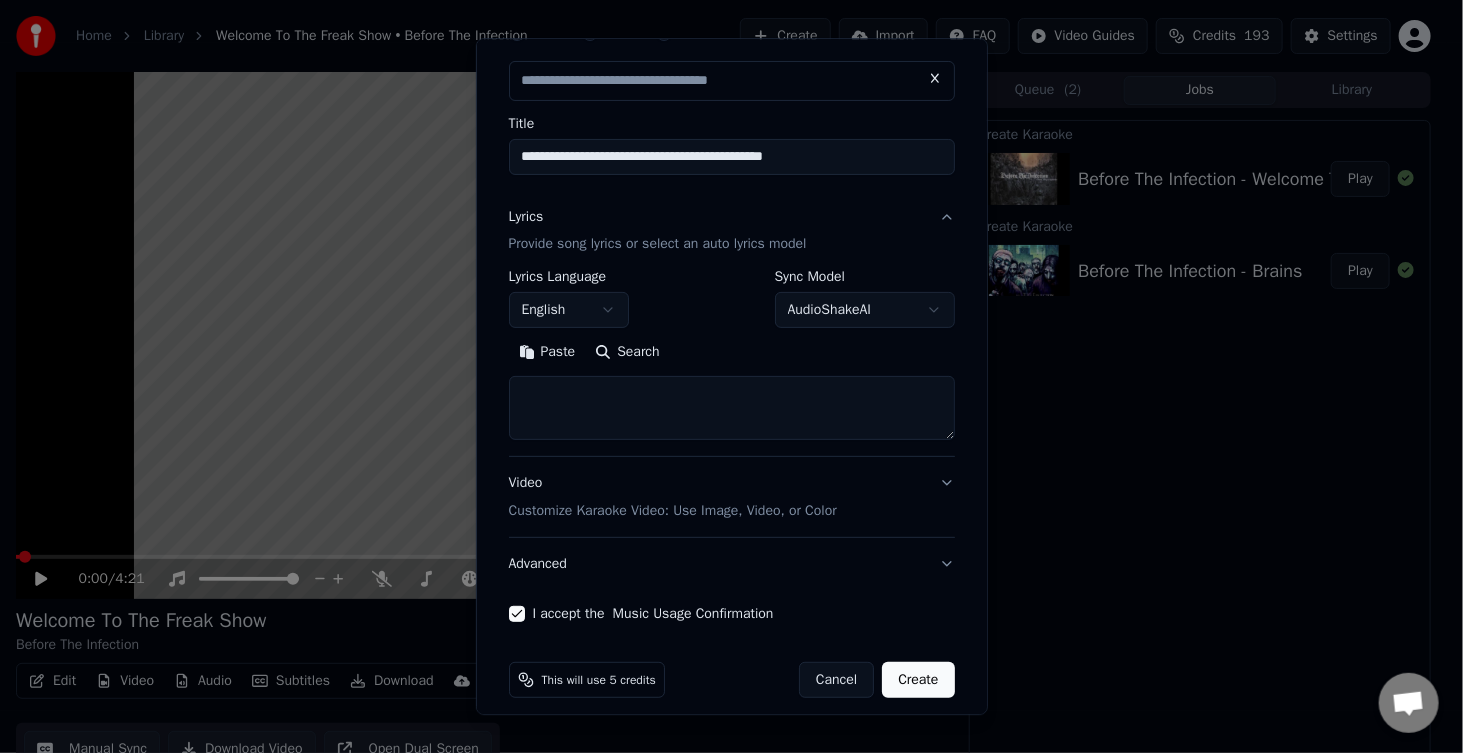 scroll, scrollTop: 0, scrollLeft: 0, axis: both 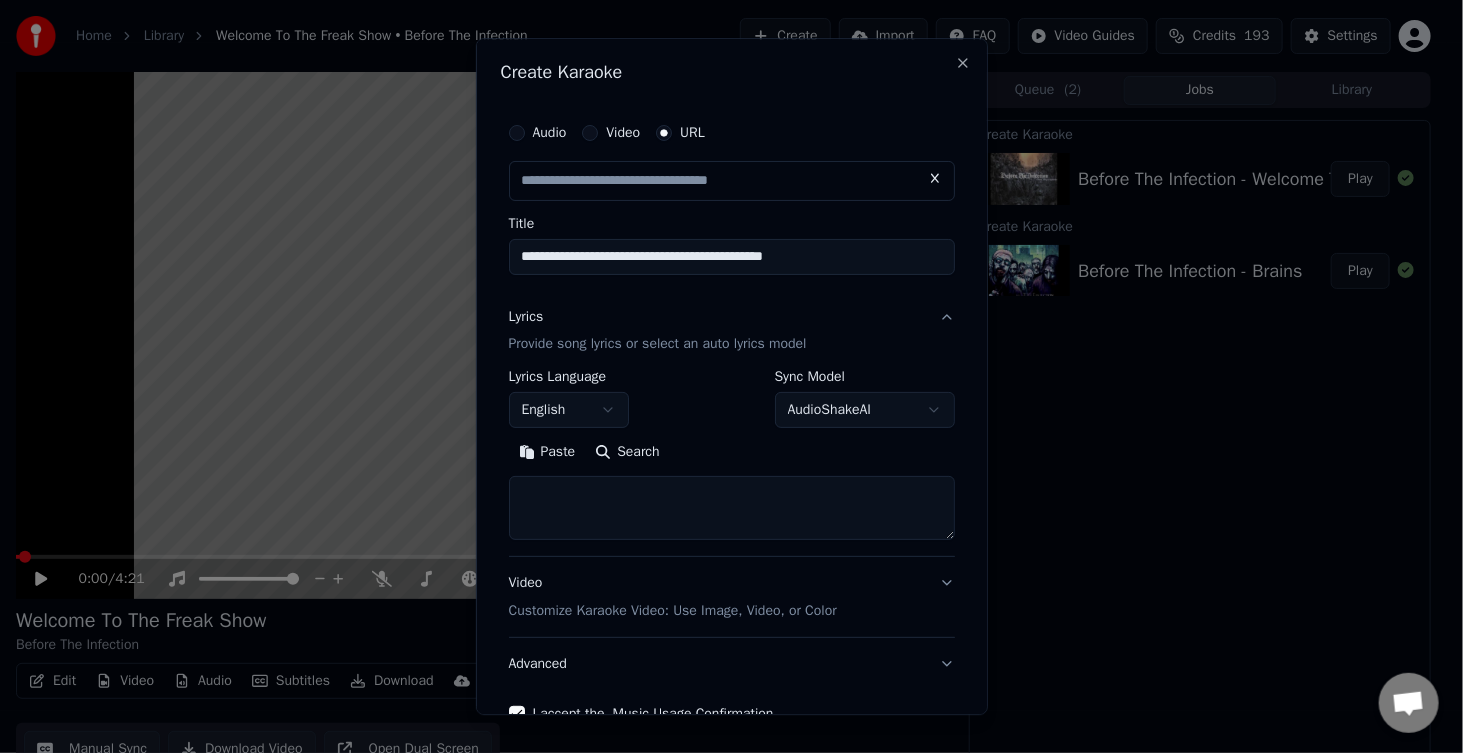 click on "Lyrics Provide song lyrics or select an auto lyrics model" at bounding box center (658, 331) 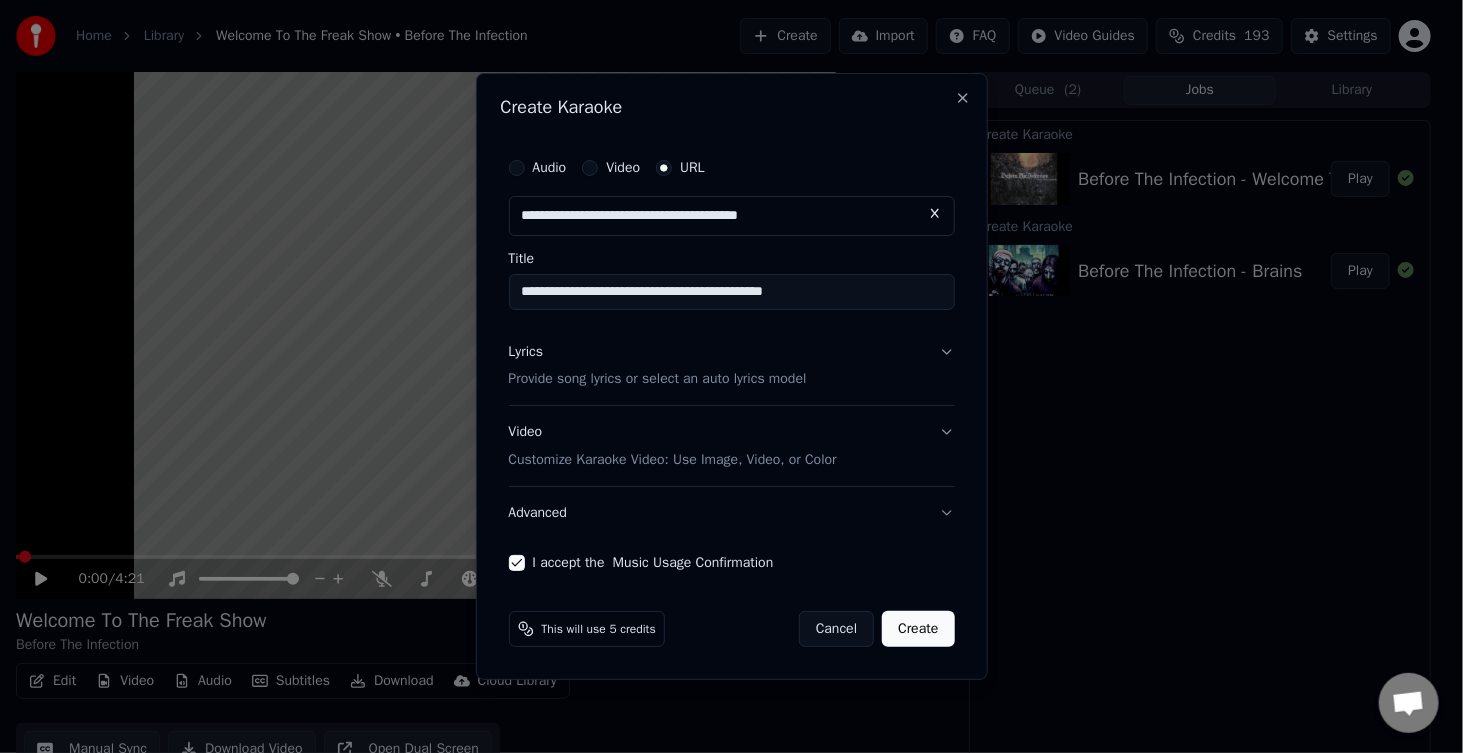 click on "Lyrics Provide song lyrics or select an auto lyrics model" at bounding box center (732, 366) 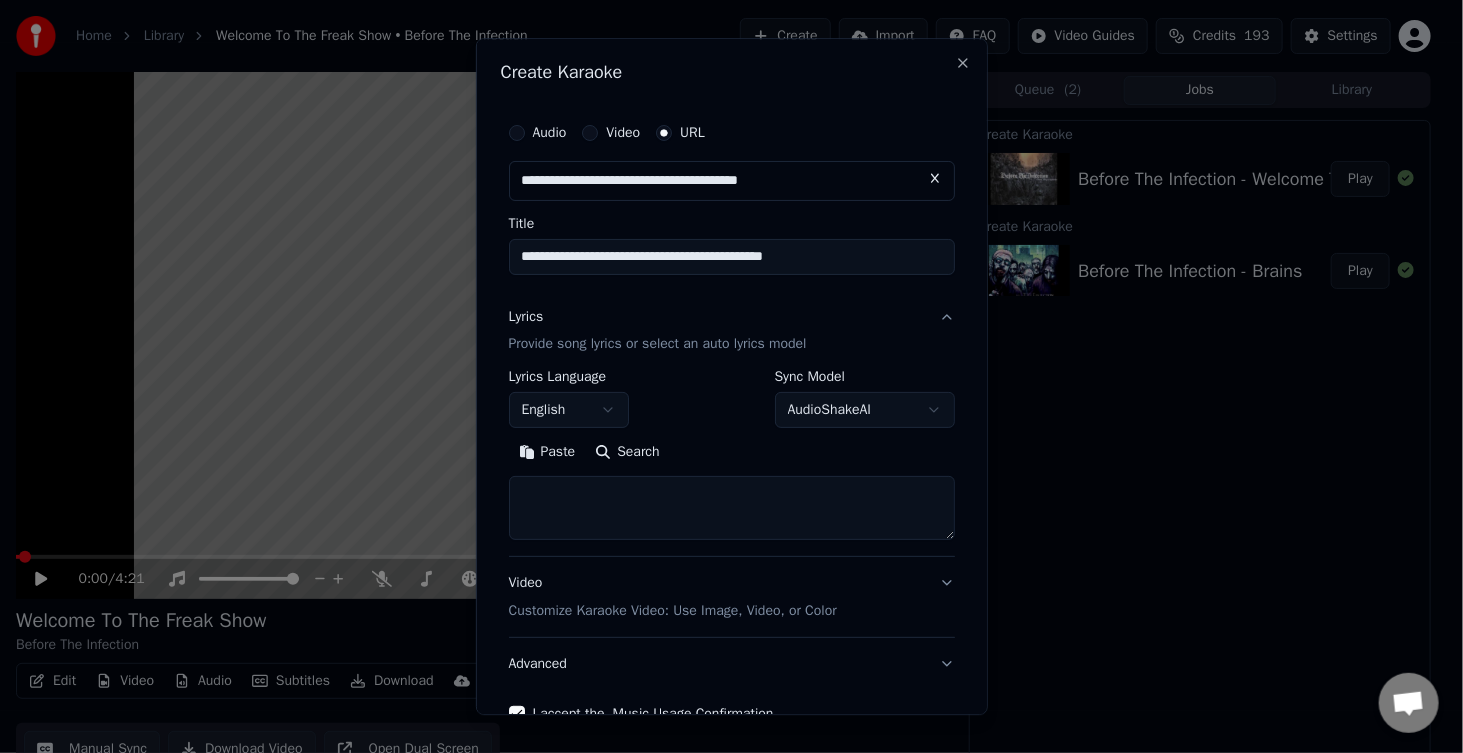 click at bounding box center (732, 509) 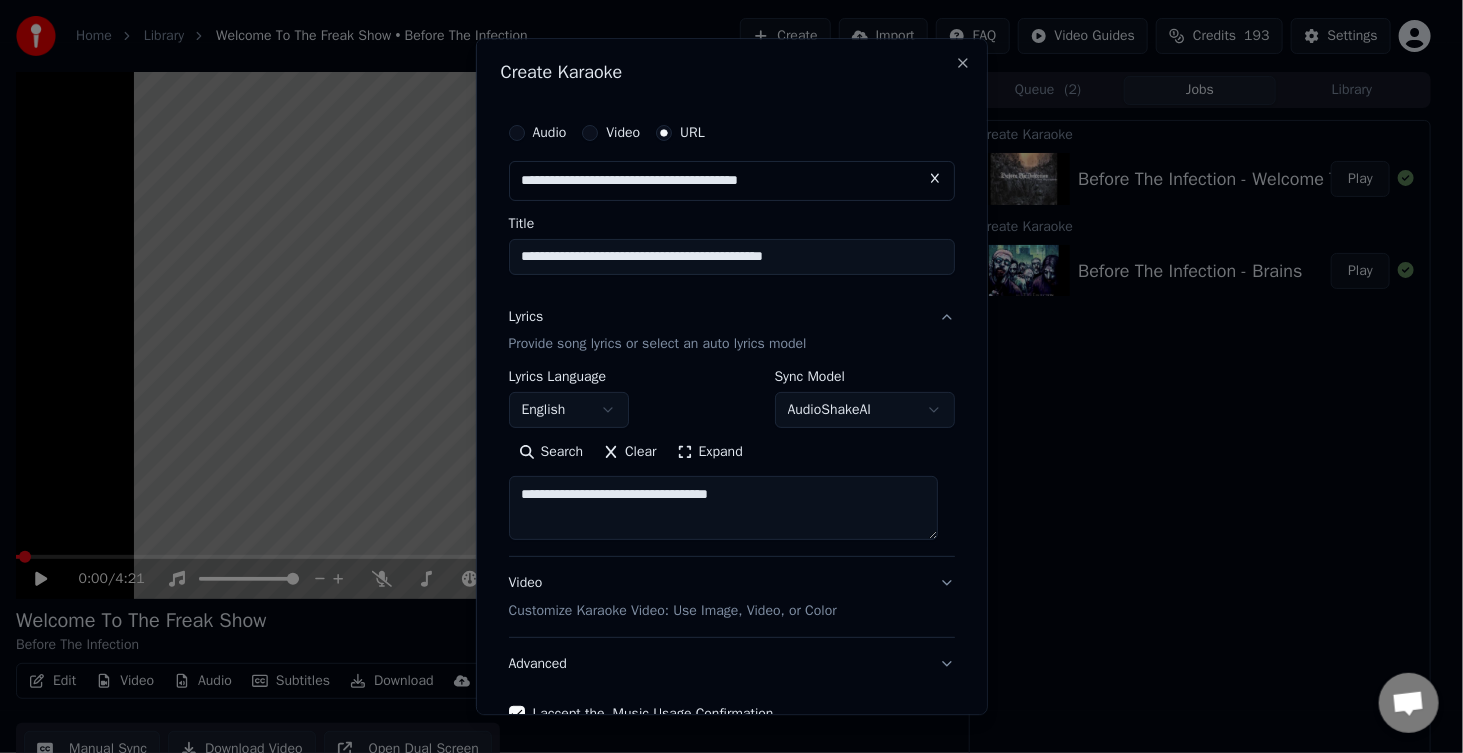 scroll, scrollTop: 116, scrollLeft: 0, axis: vertical 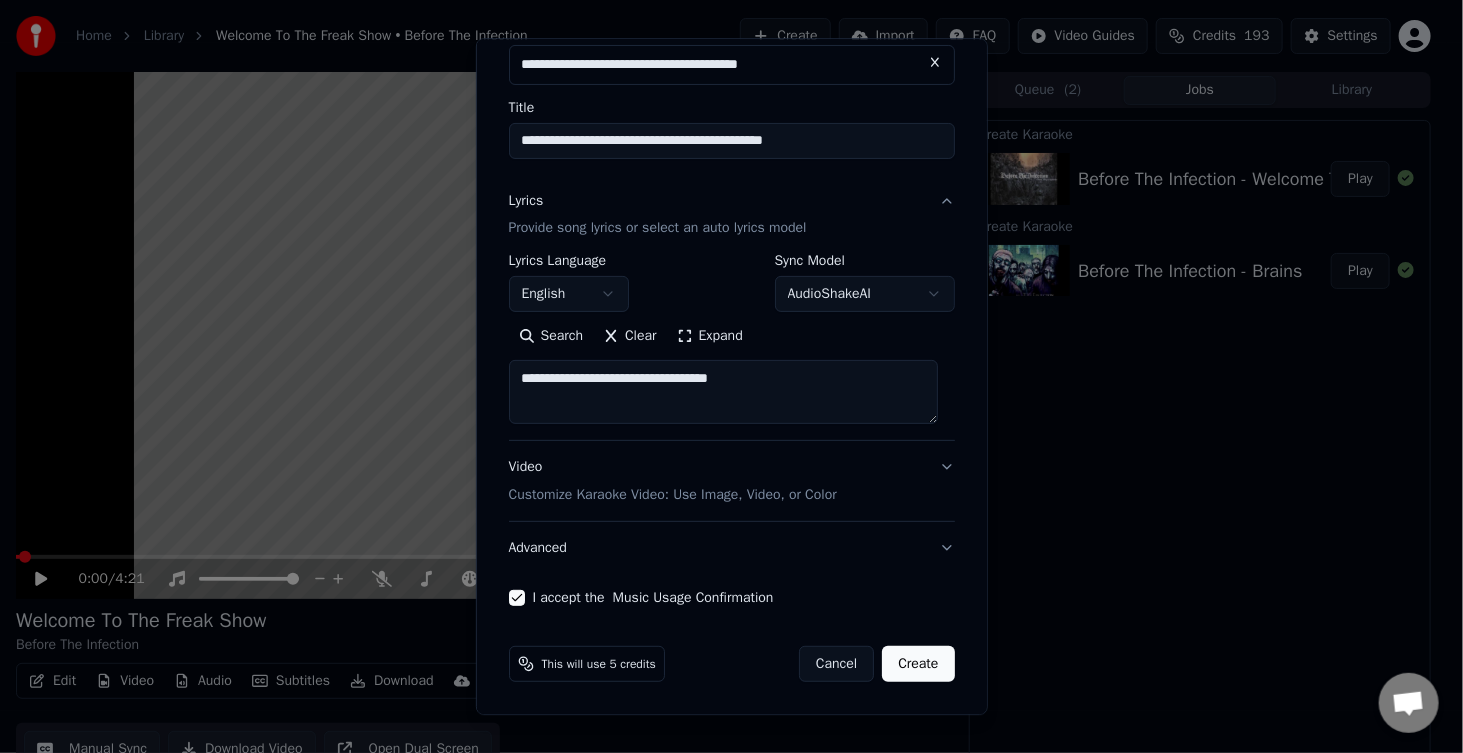 type on "**********" 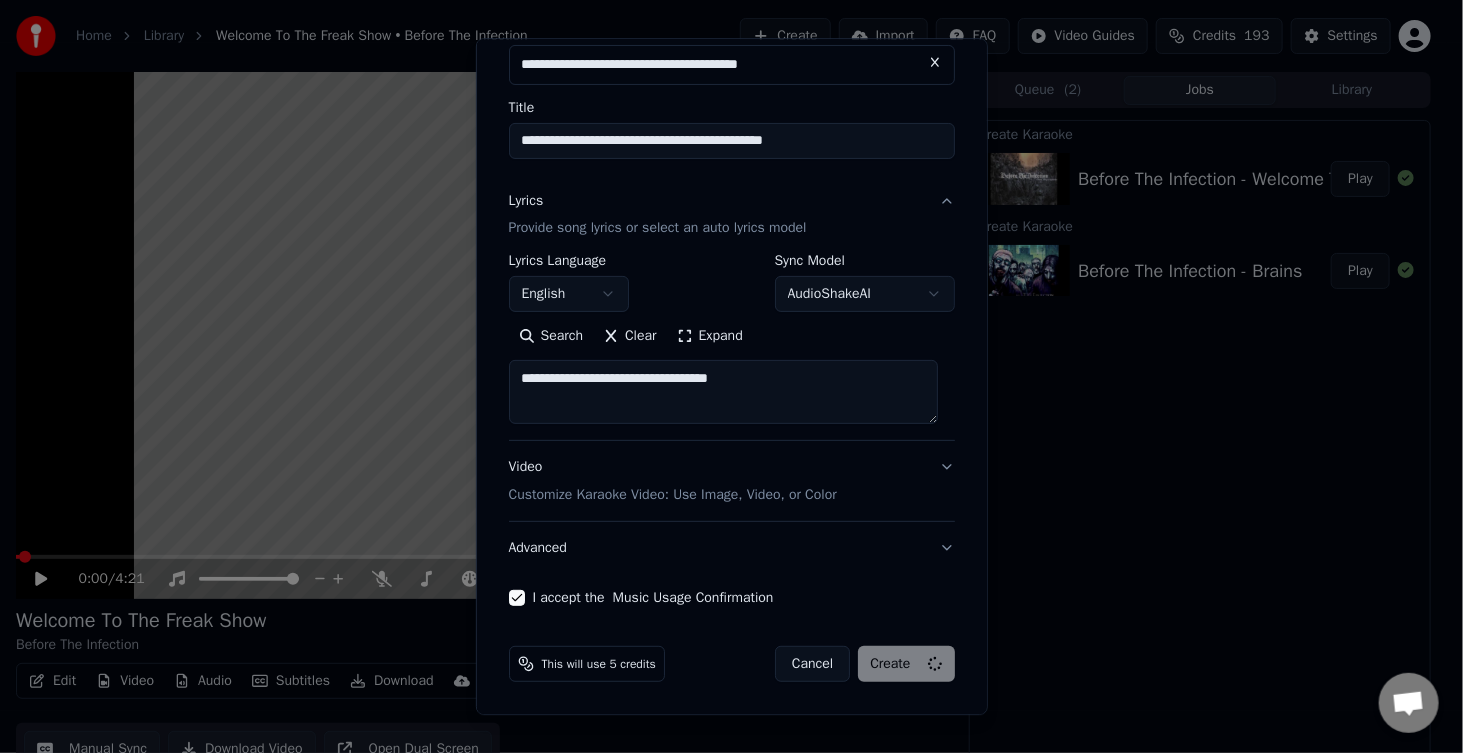 type 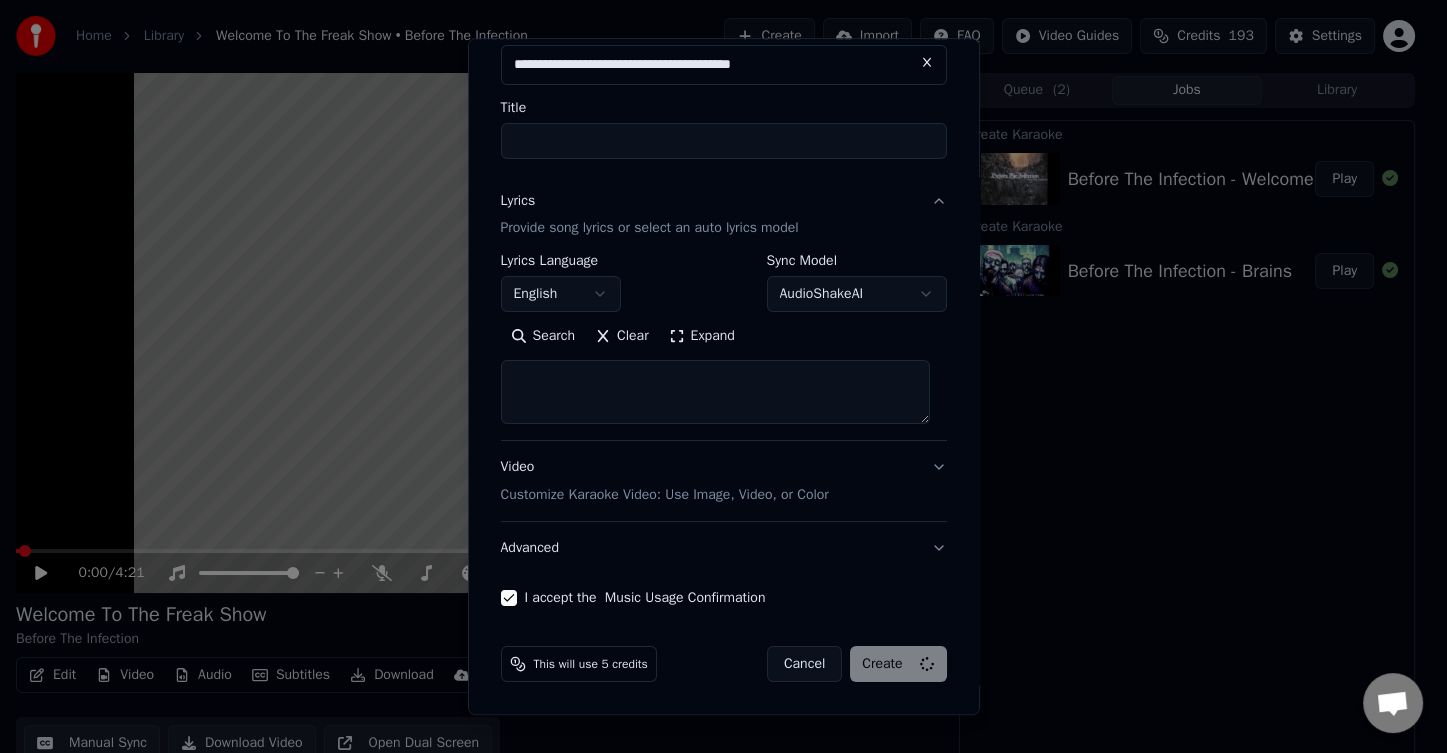 select 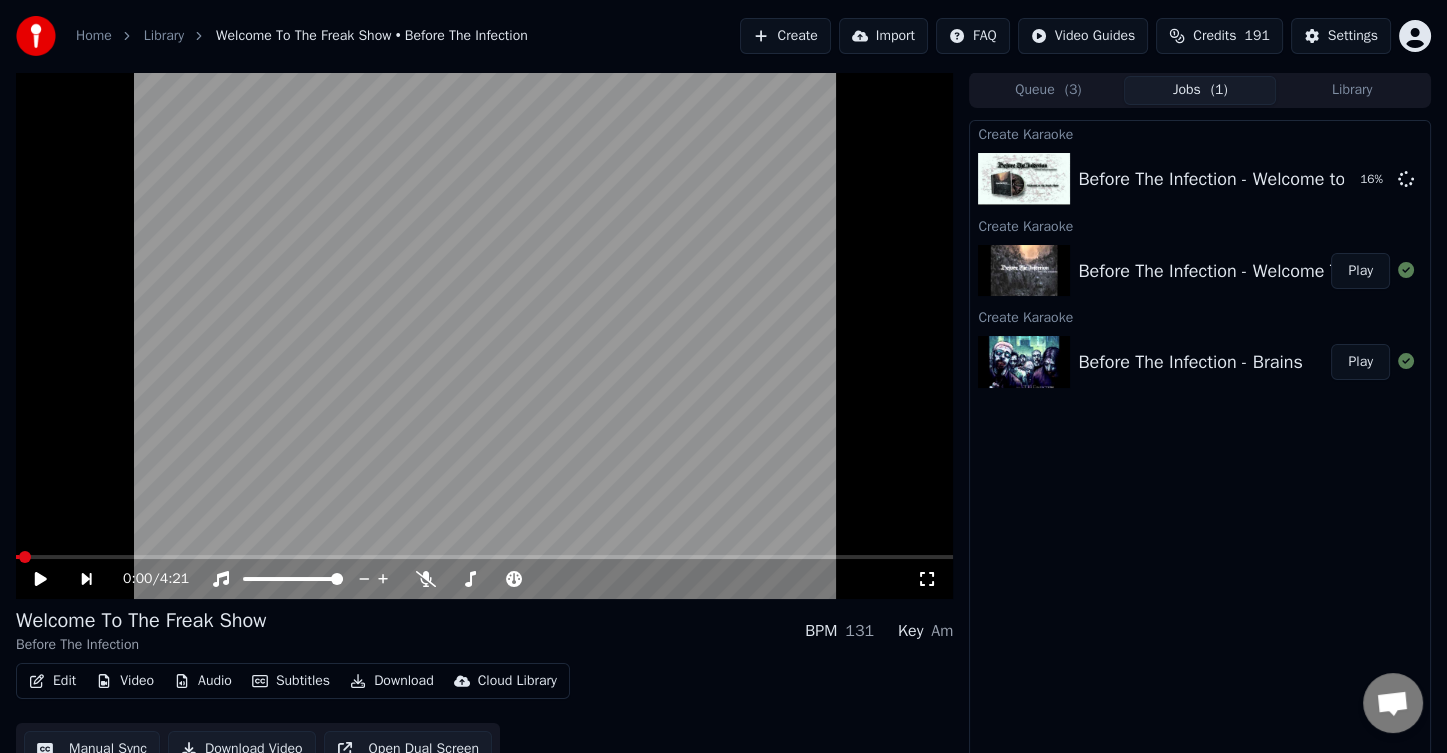 click on "Create Karaoke Before The Infection - Welcome to the freak show 16 % Create Karaoke Before The Infection - Welcome To The Freak Show Play Create Karaoke Before The Infection - Brains Play" at bounding box center [1200, 440] 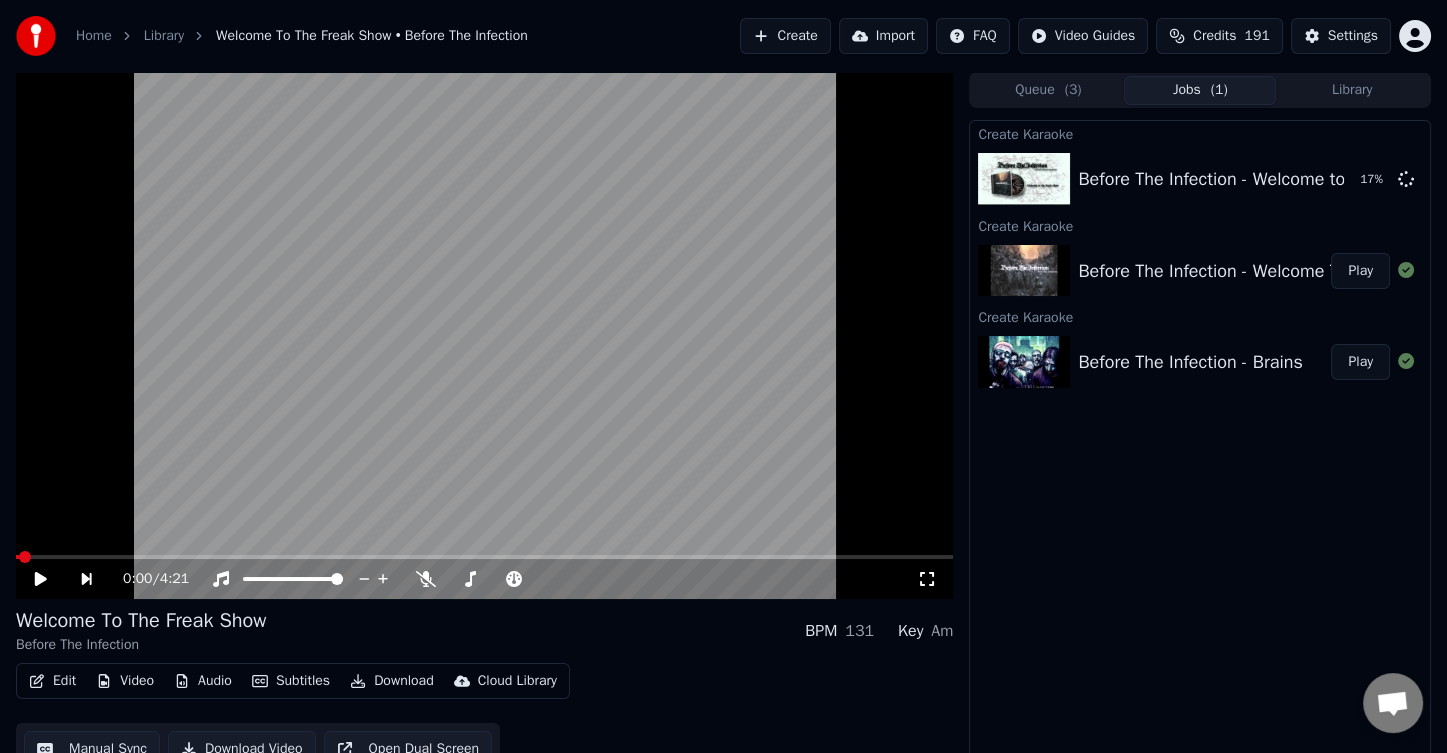 click on "Create Karaoke Before The Infection - Welcome to the freak show 17 % Create Karaoke Before The Infection - Welcome To The Freak Show Play Create Karaoke Before The Infection - Brains Play" at bounding box center (1200, 440) 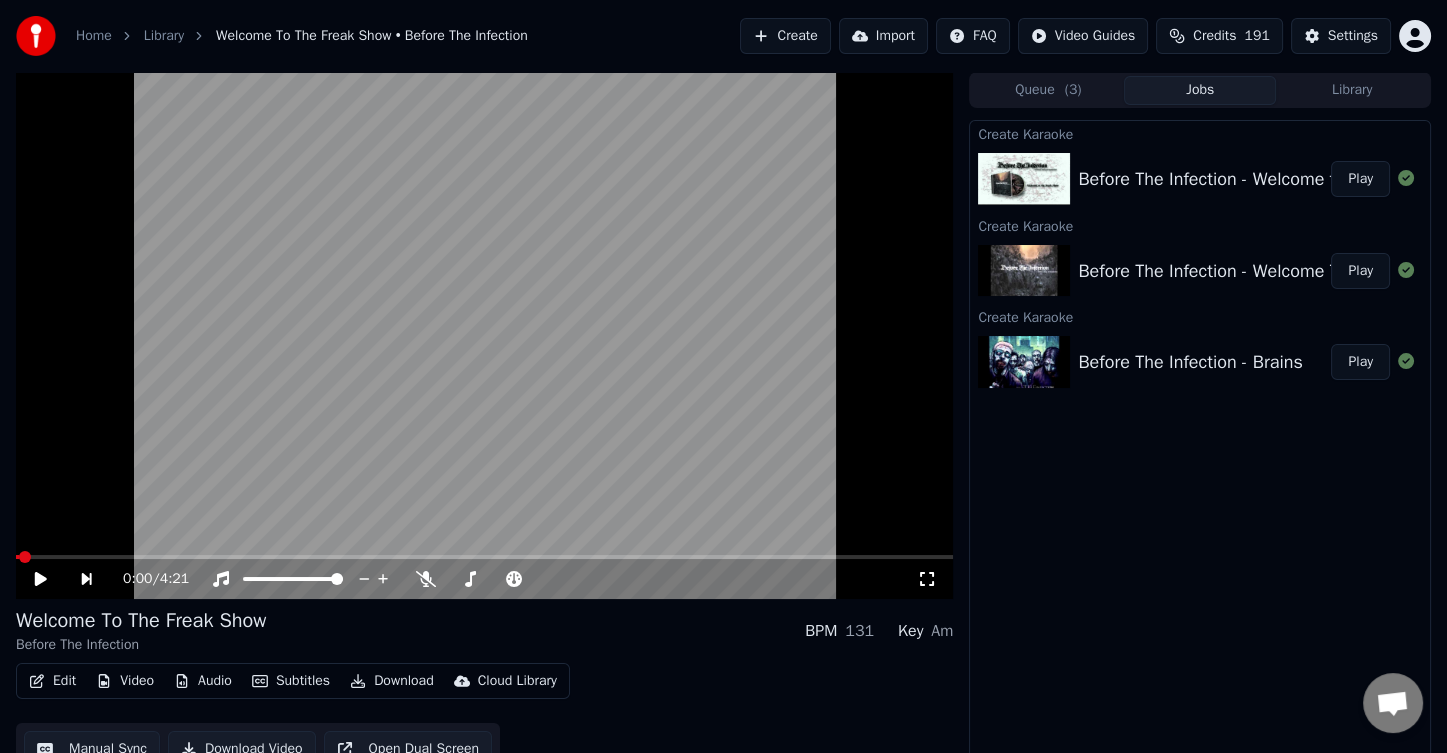 click on "Create" at bounding box center [785, 36] 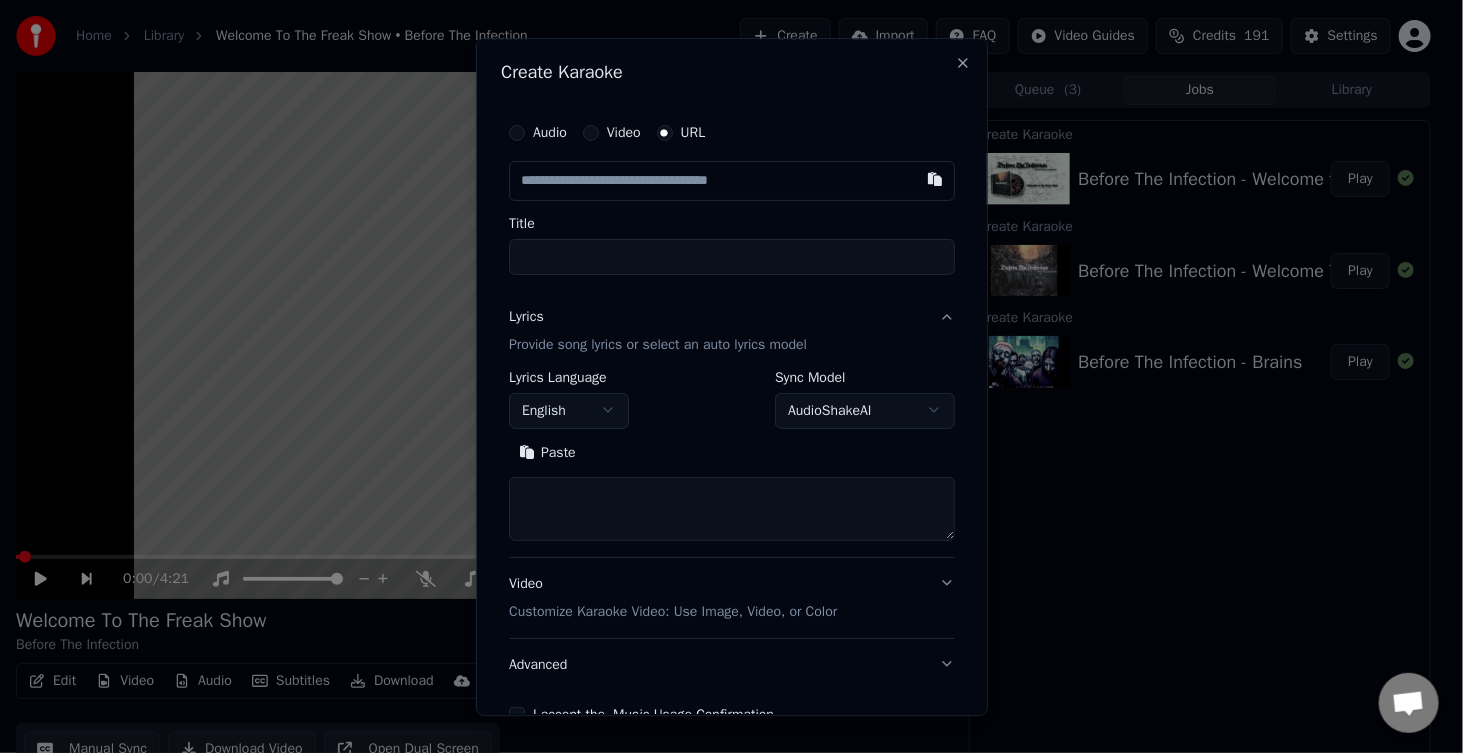 click at bounding box center (732, 181) 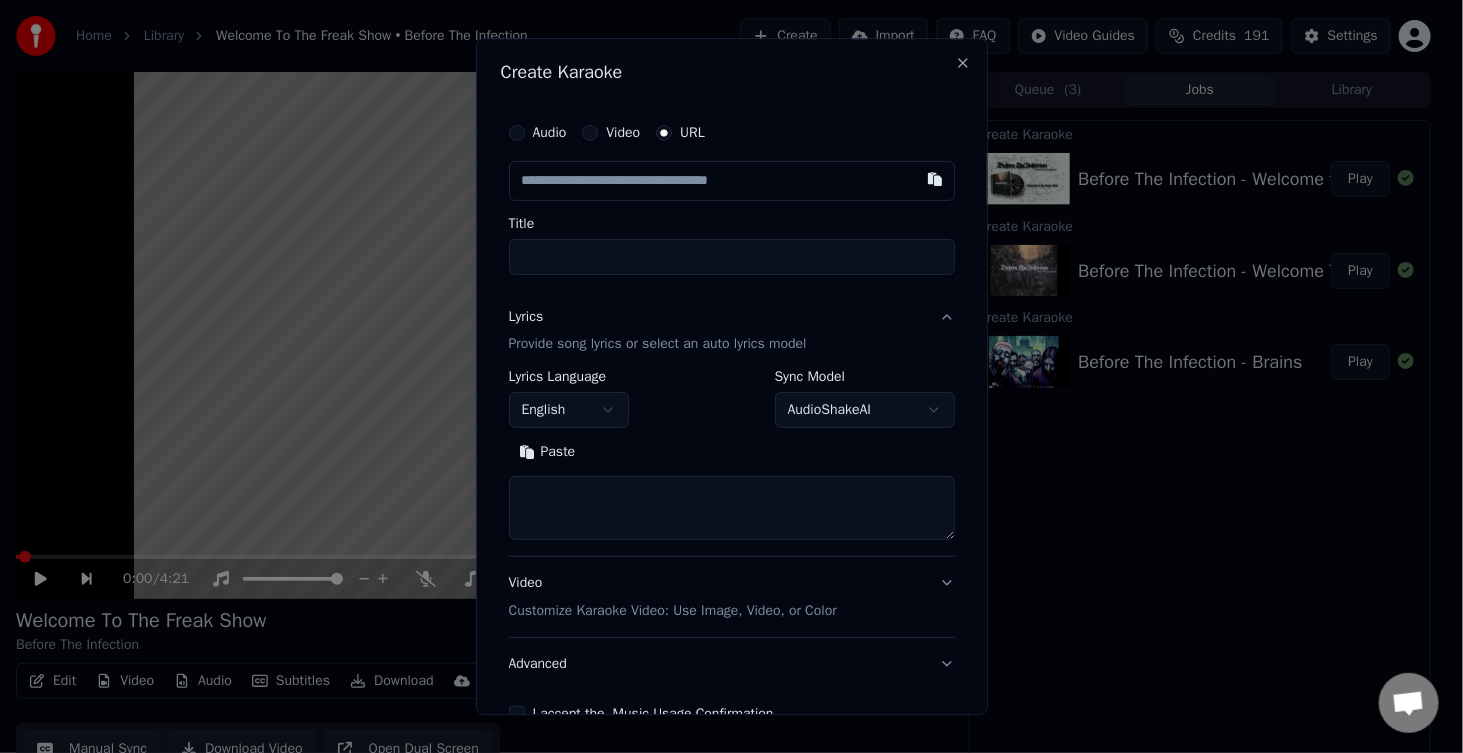 type on "**********" 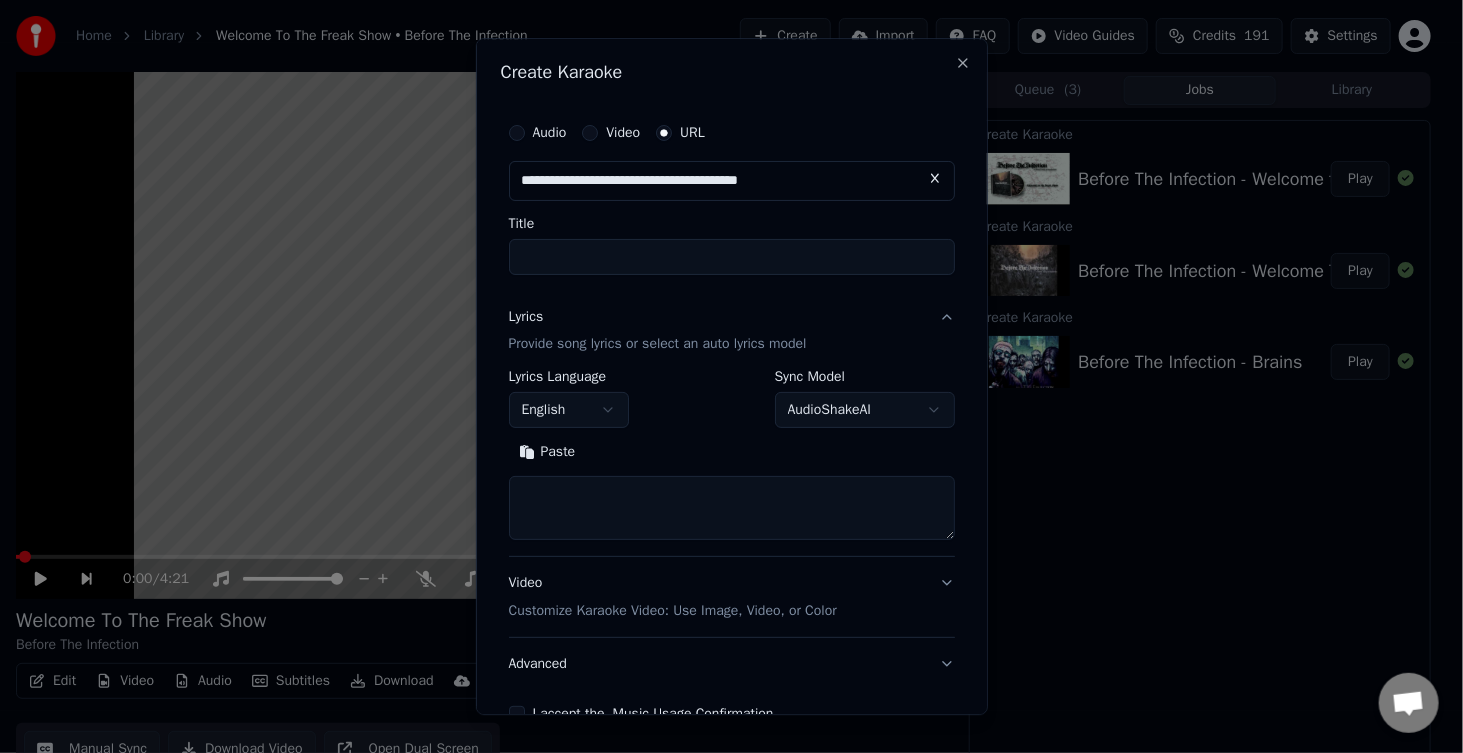 type on "******" 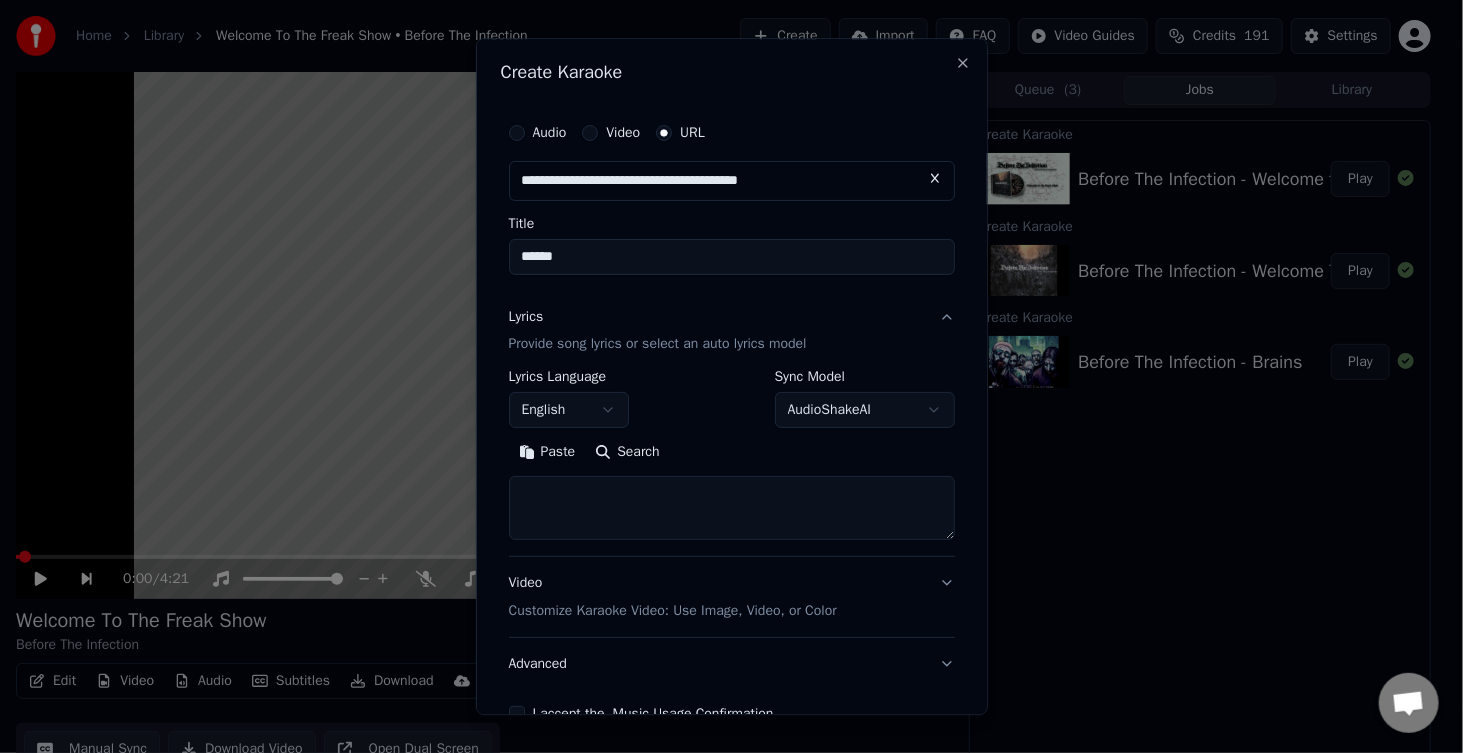 scroll, scrollTop: 100, scrollLeft: 0, axis: vertical 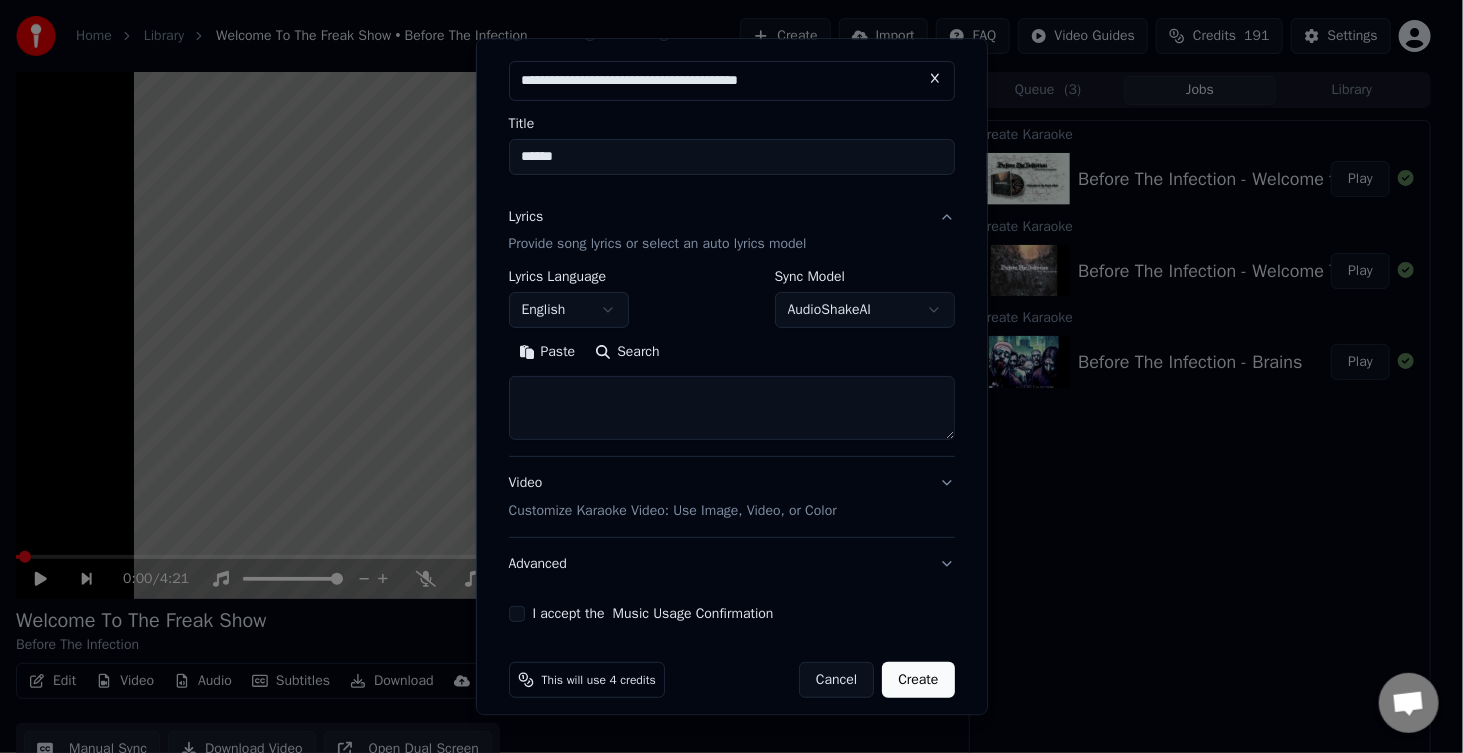 type on "**********" 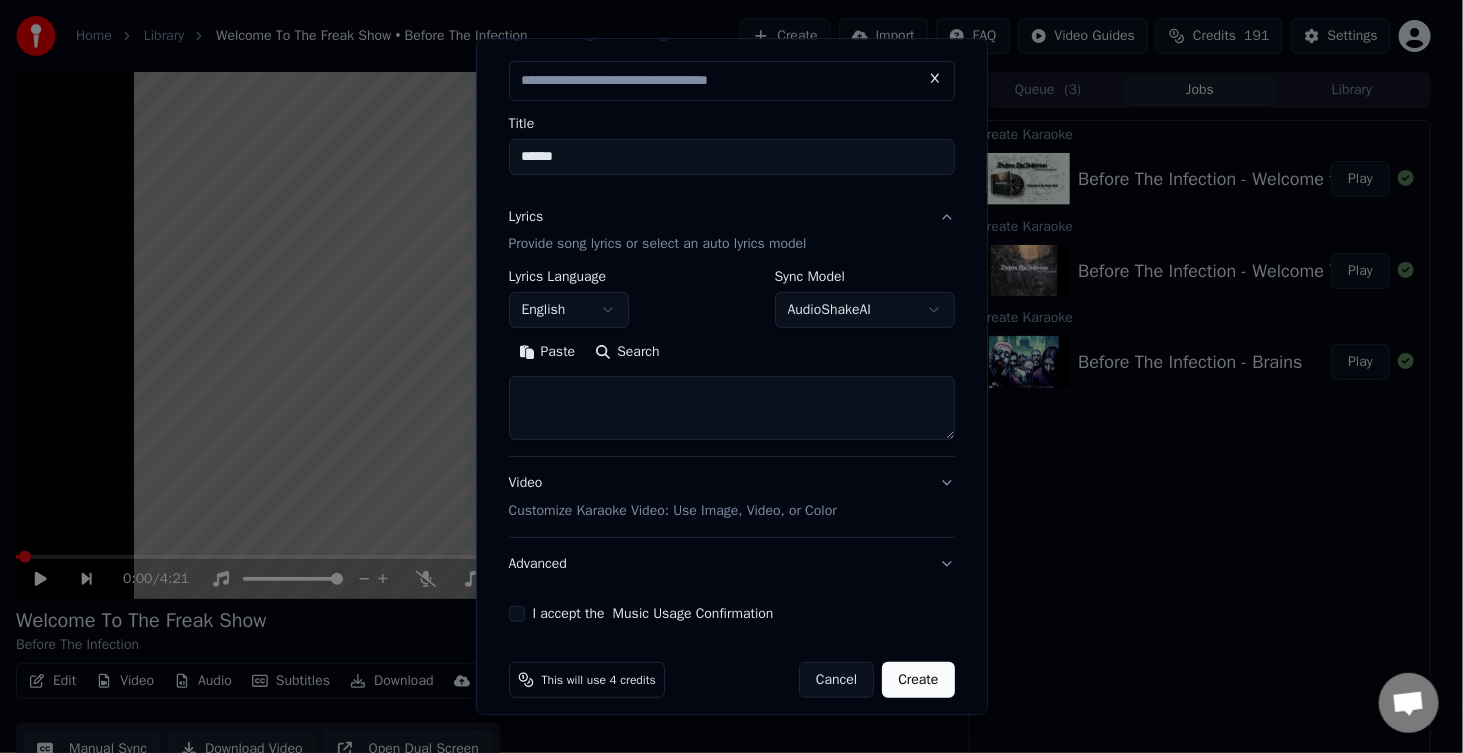 click on "I accept the   Music Usage Confirmation" at bounding box center [517, 615] 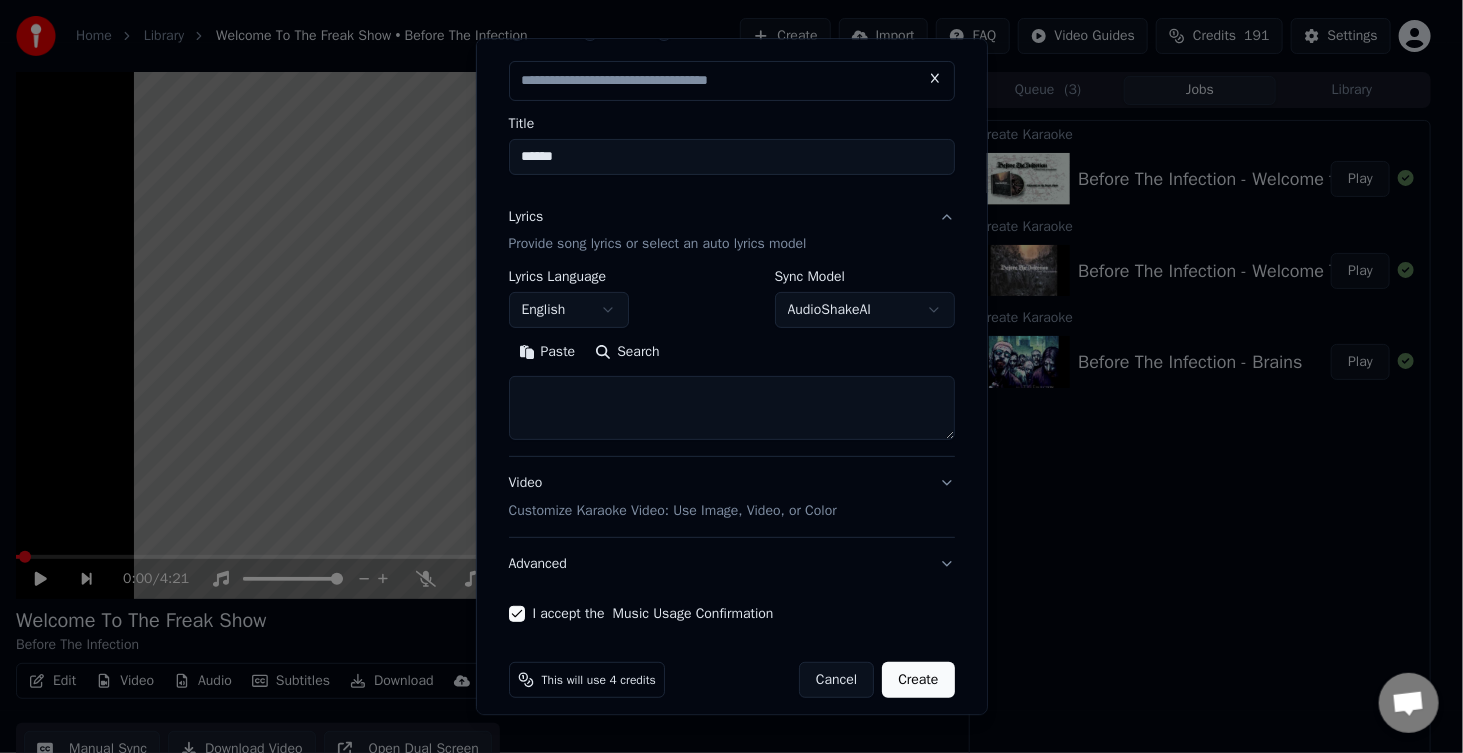 click at bounding box center (732, 409) 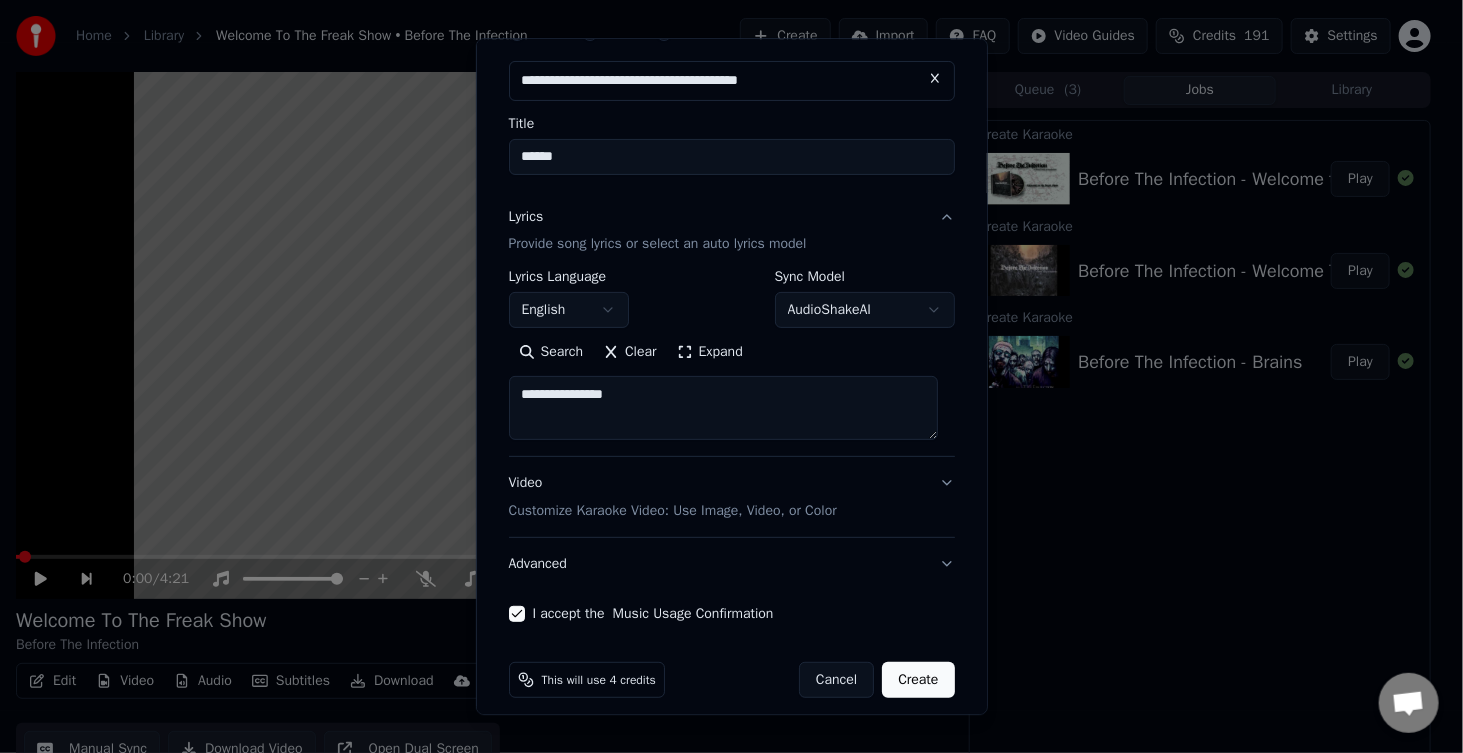 type on "**********" 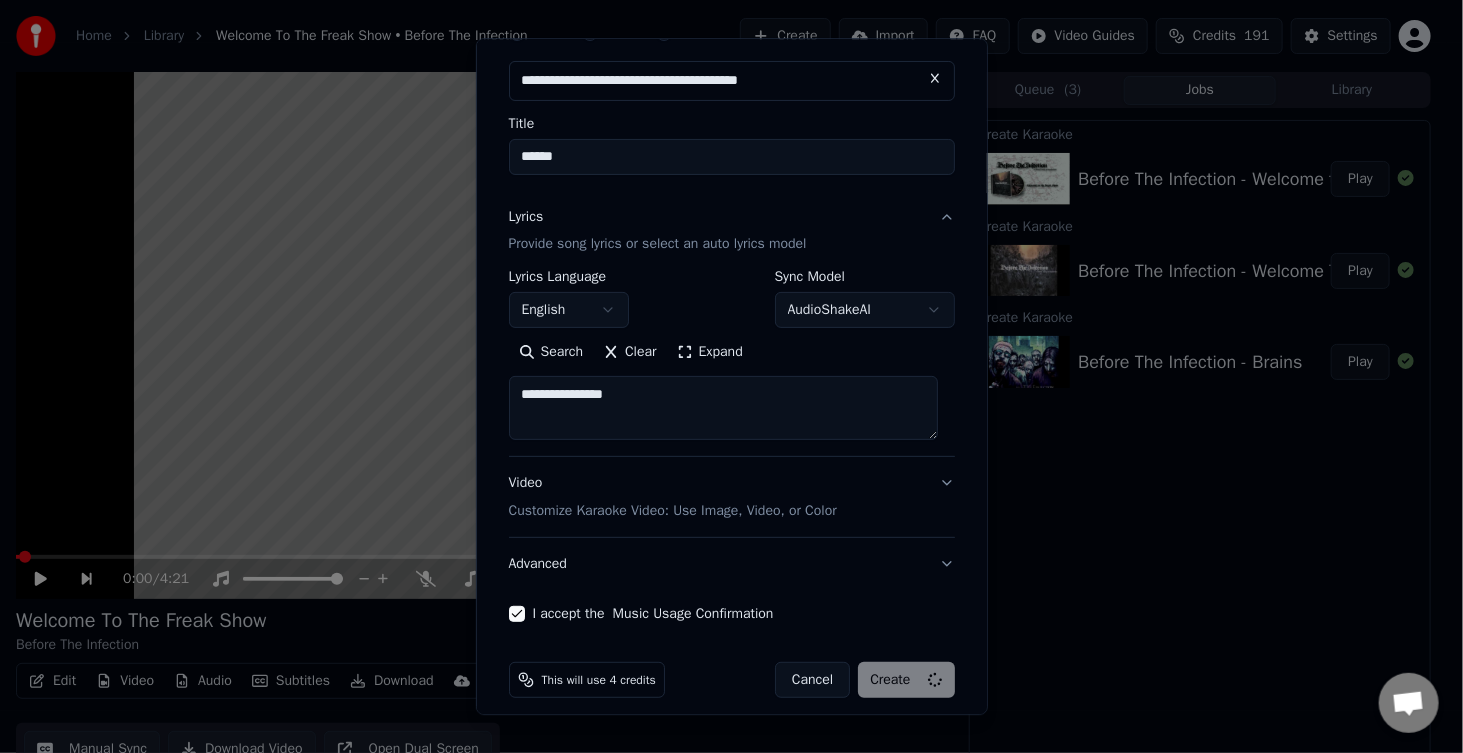 type 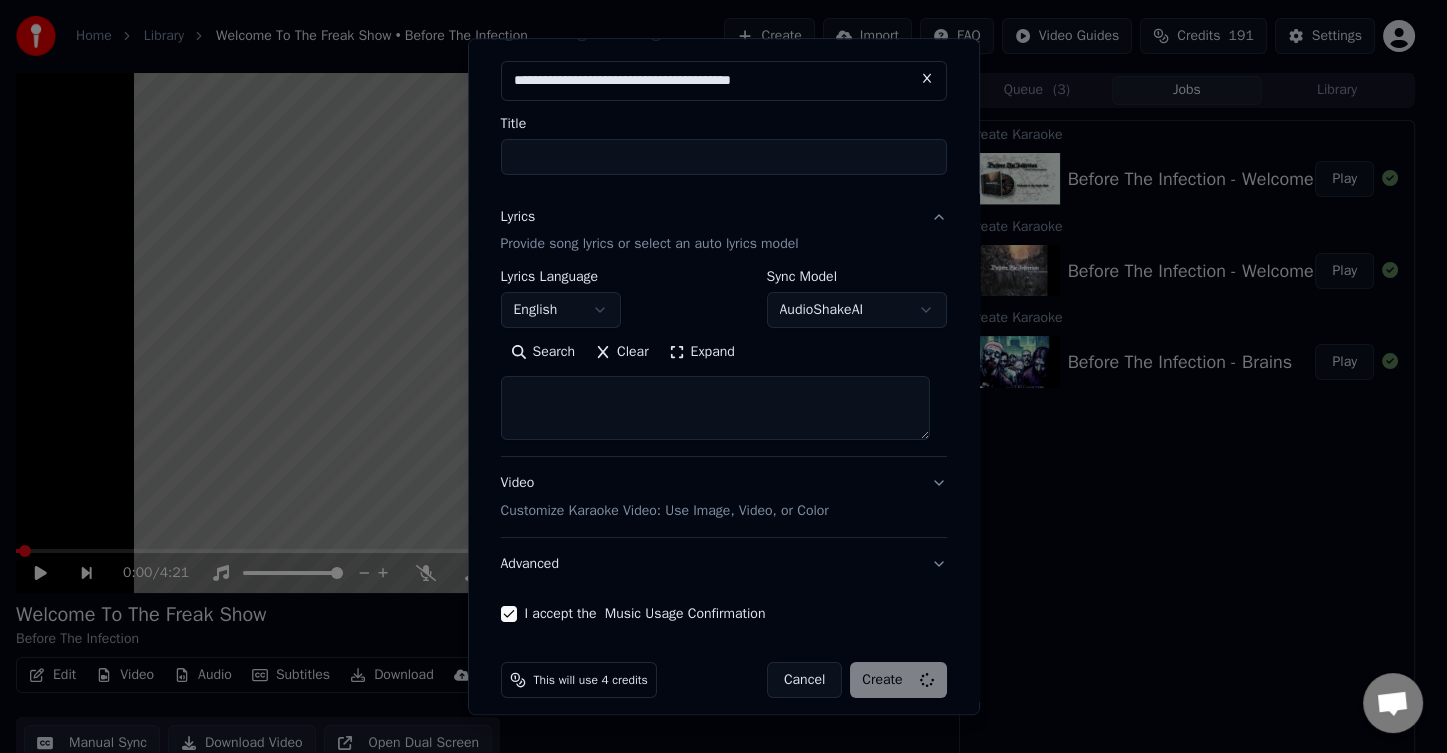 select 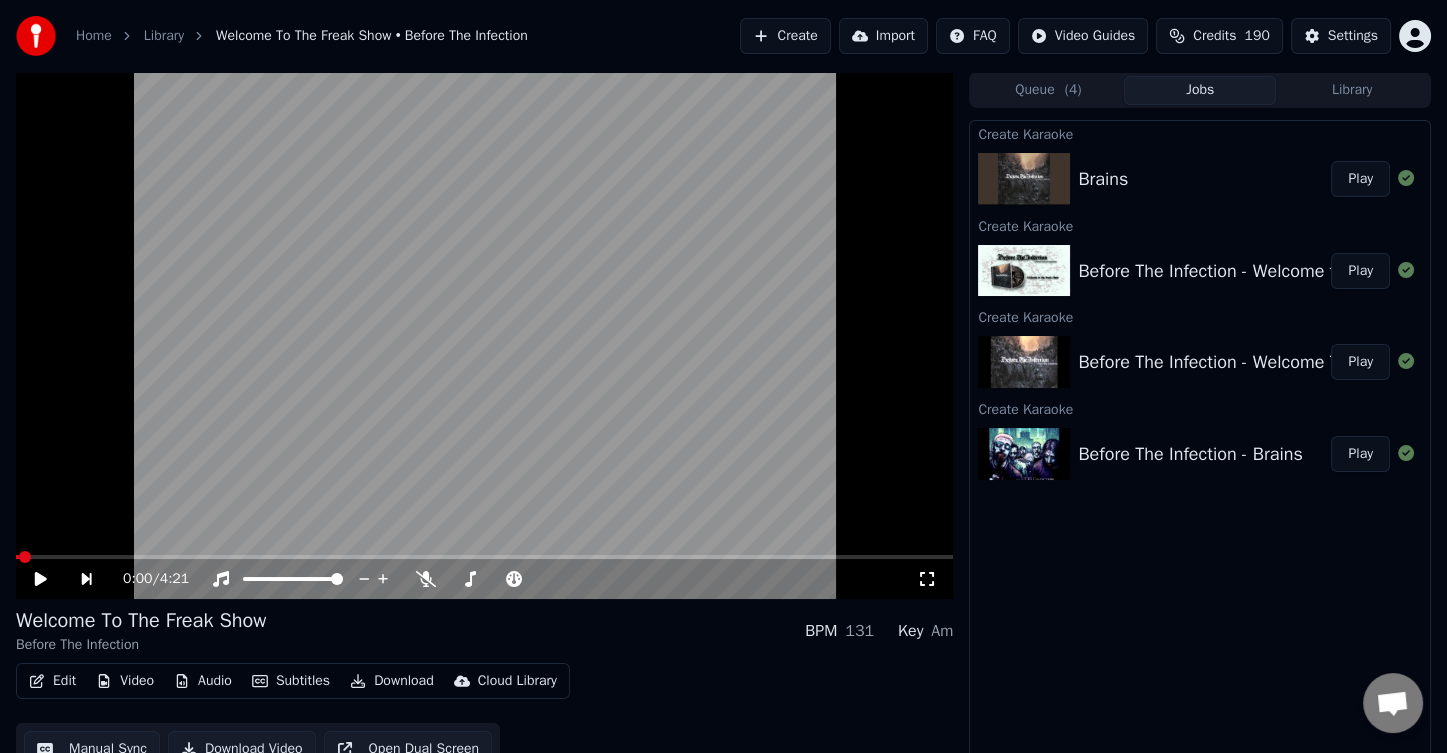 click on "Create" at bounding box center (785, 36) 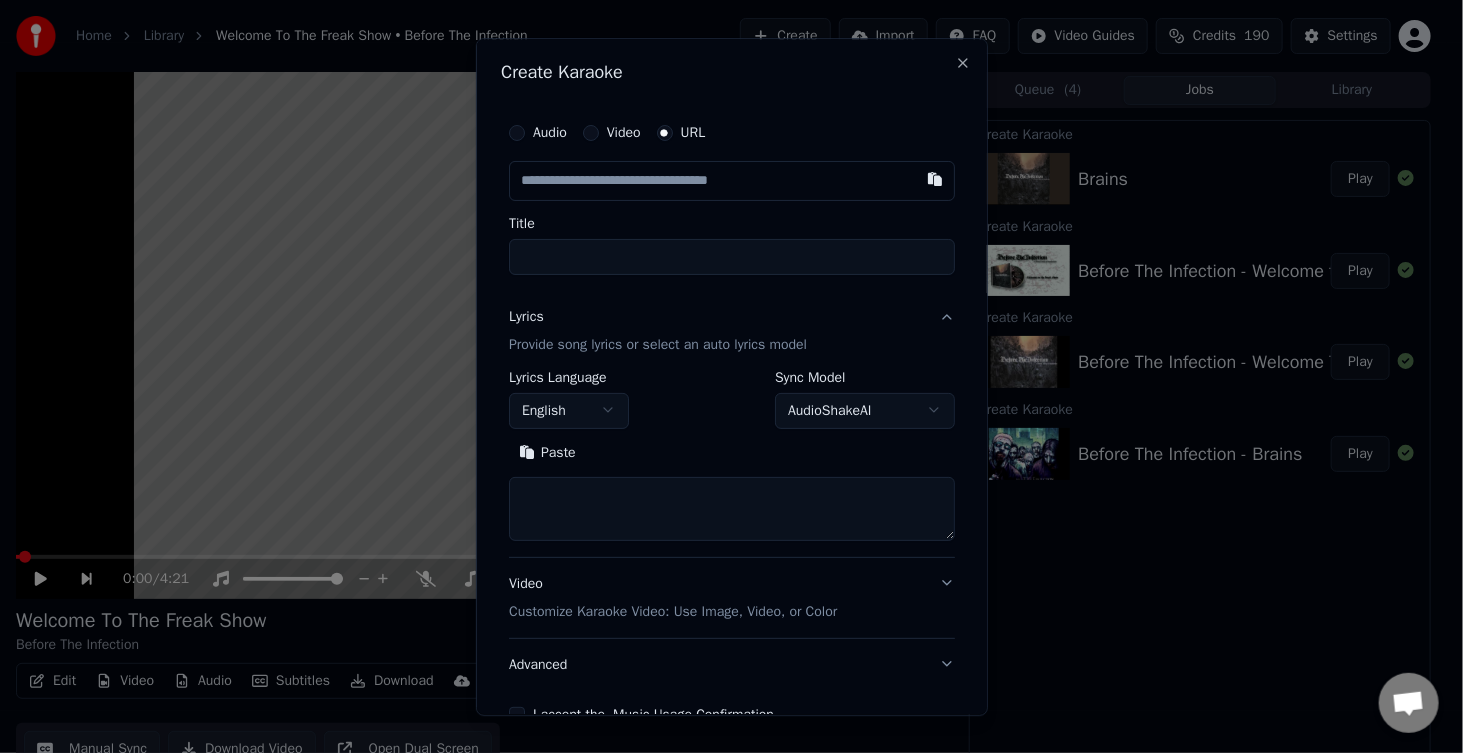 click at bounding box center [732, 181] 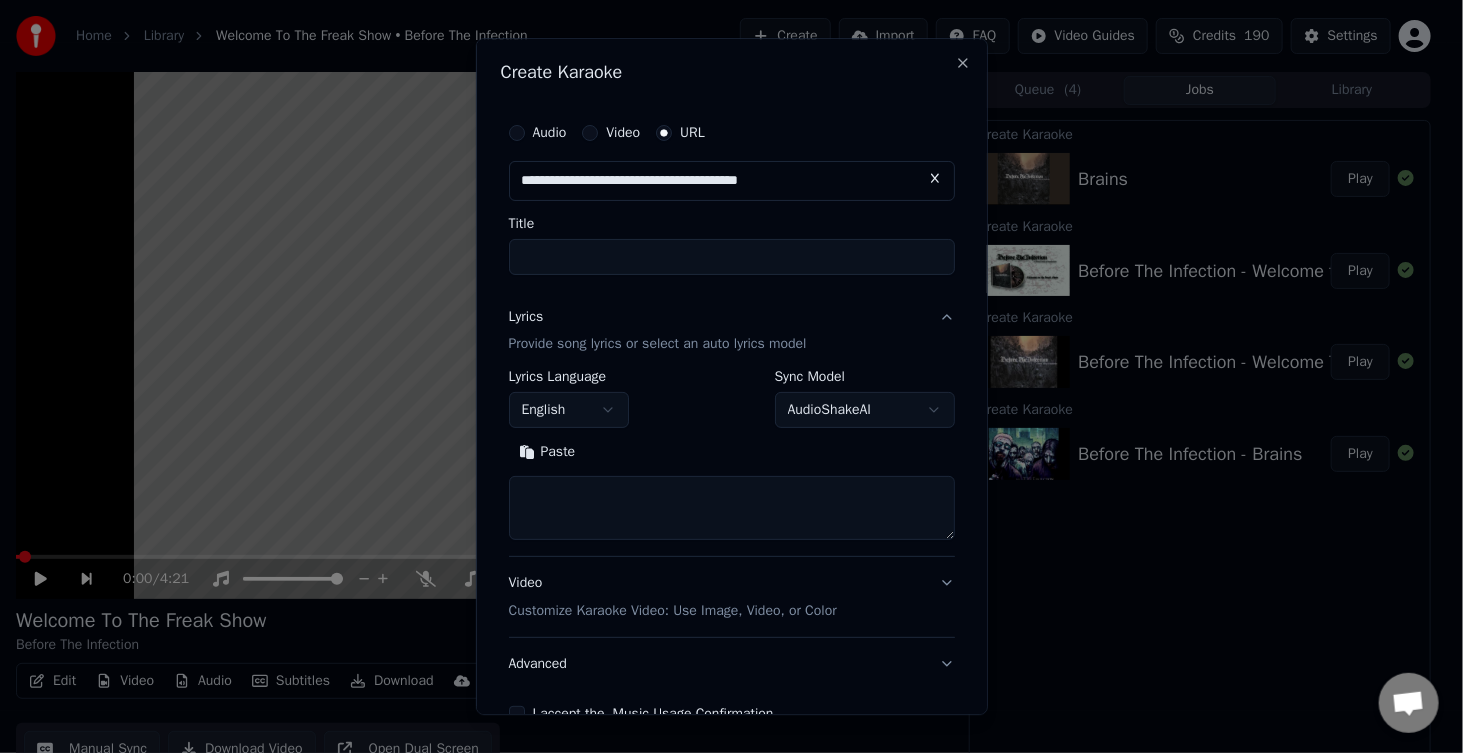 type on "**********" 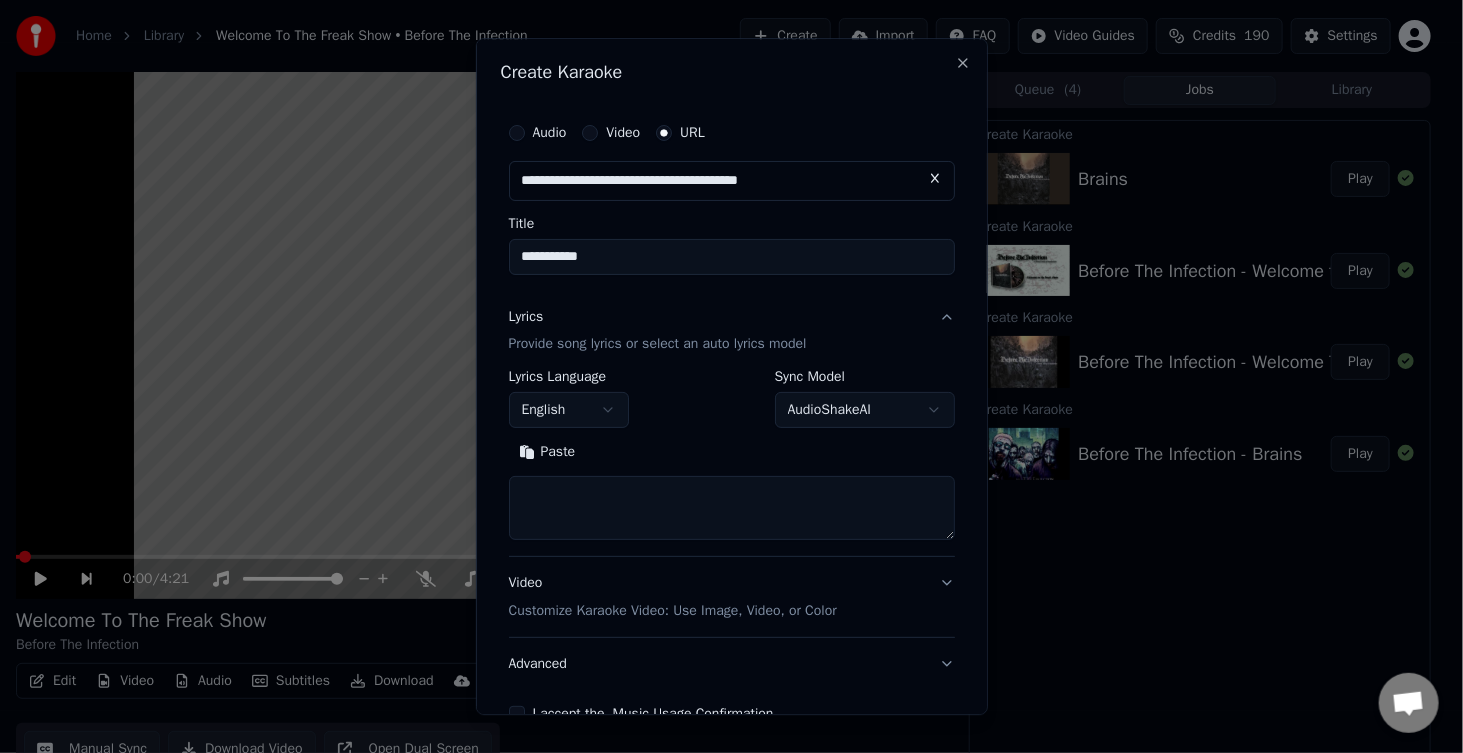 click at bounding box center [732, 509] 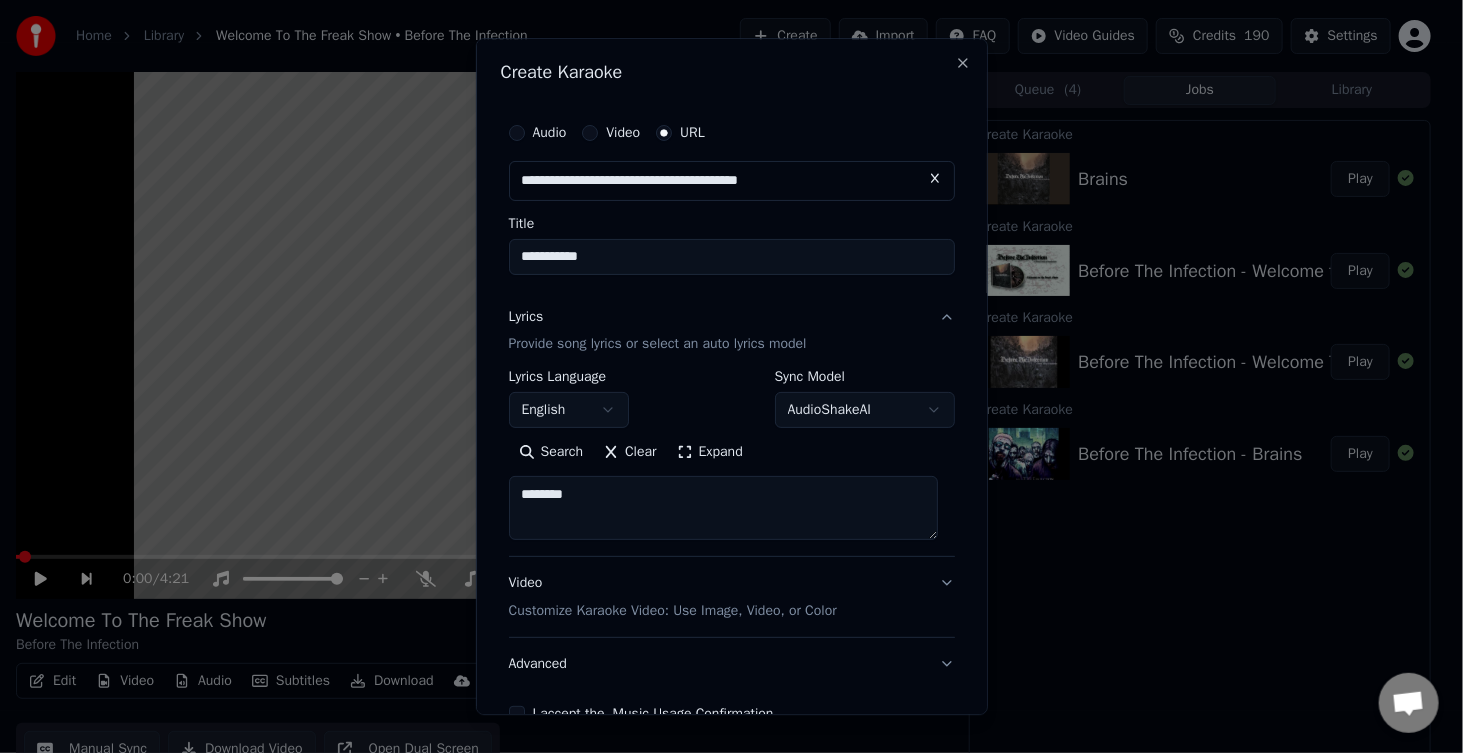 drag, startPoint x: 590, startPoint y: 501, endPoint x: 542, endPoint y: 501, distance: 48 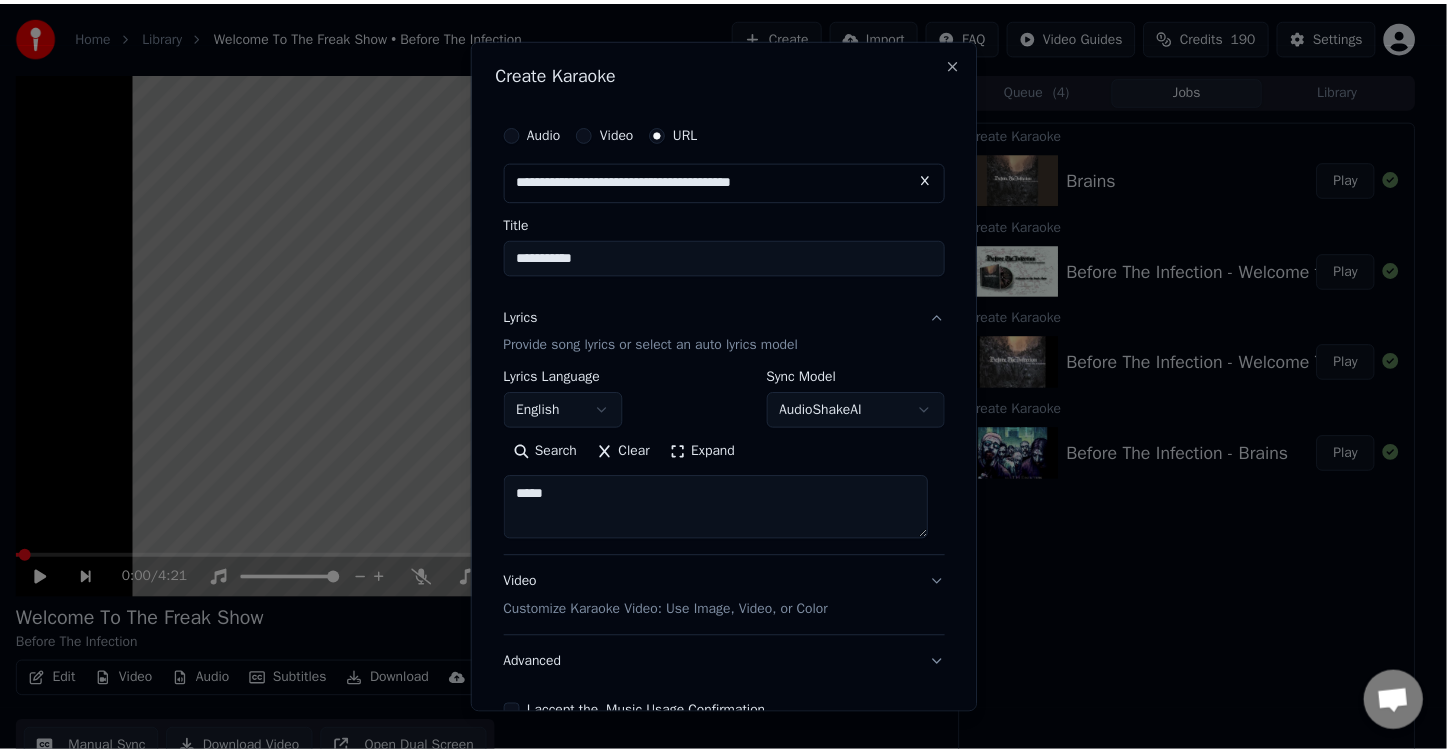 scroll, scrollTop: 100, scrollLeft: 0, axis: vertical 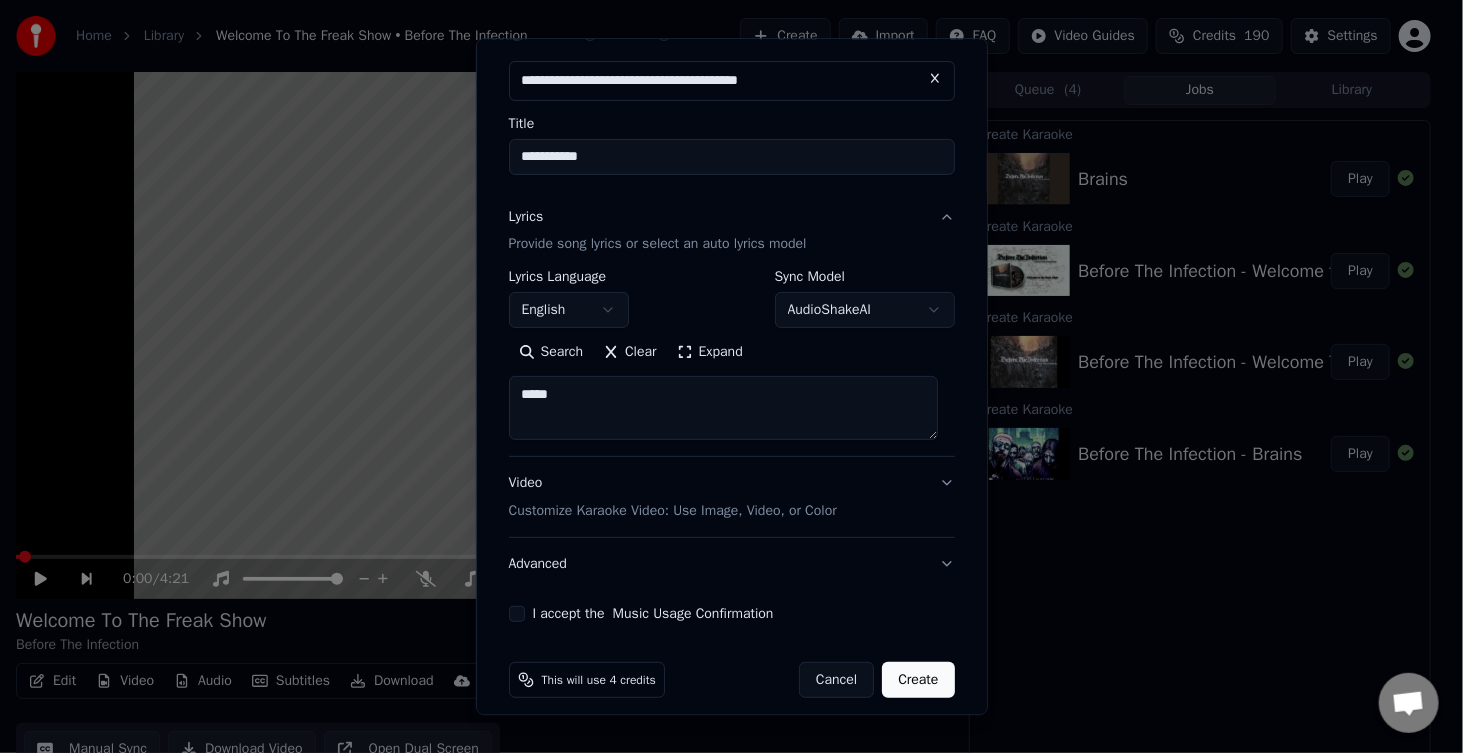 type on "*****" 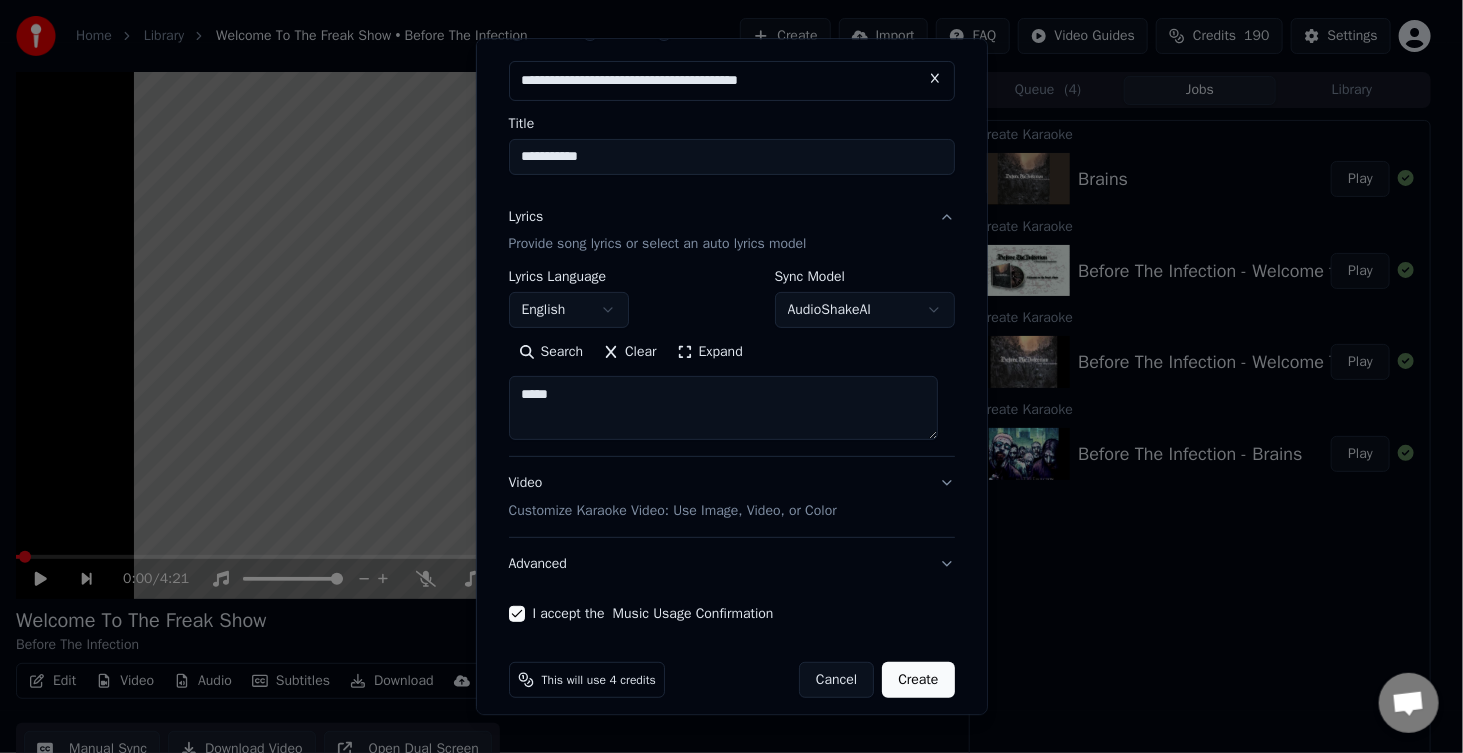 click on "Create" at bounding box center [918, 681] 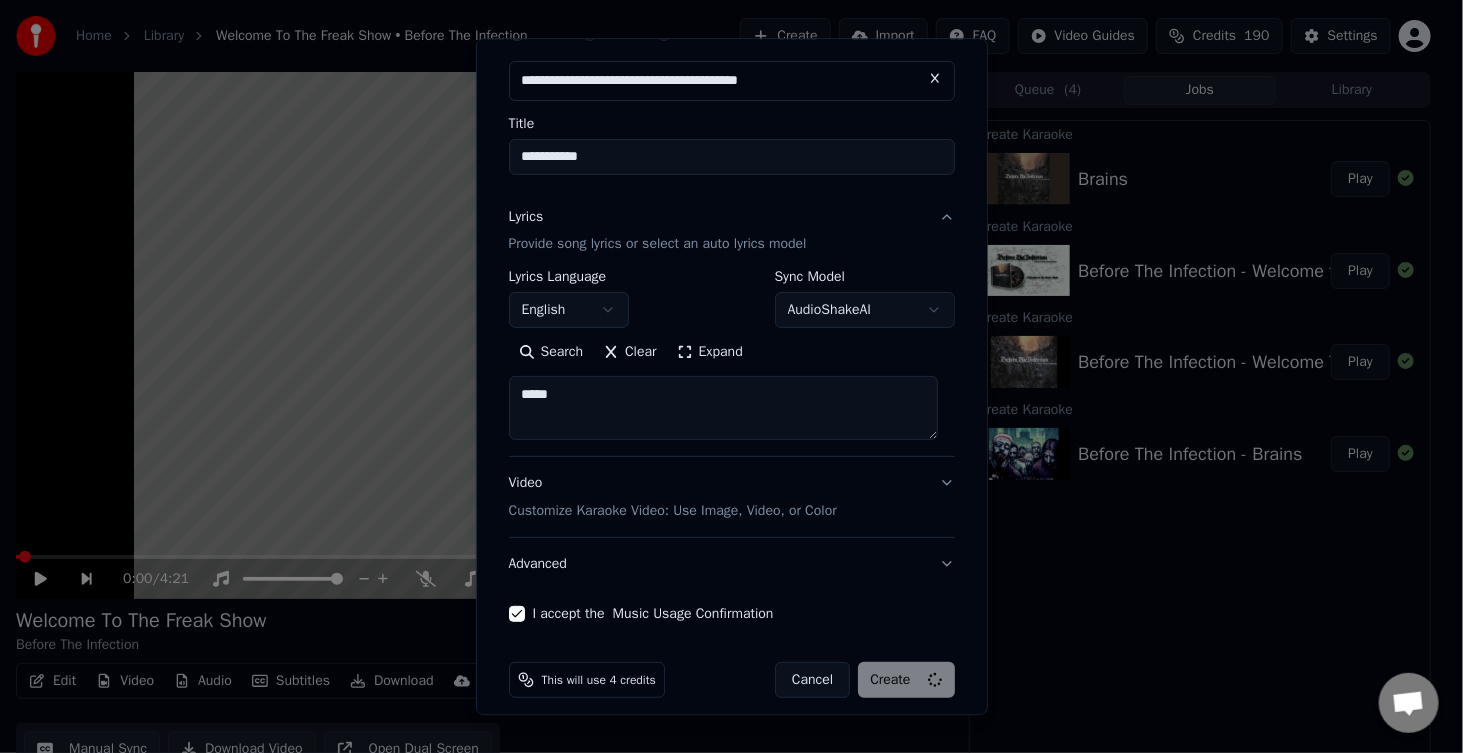 type 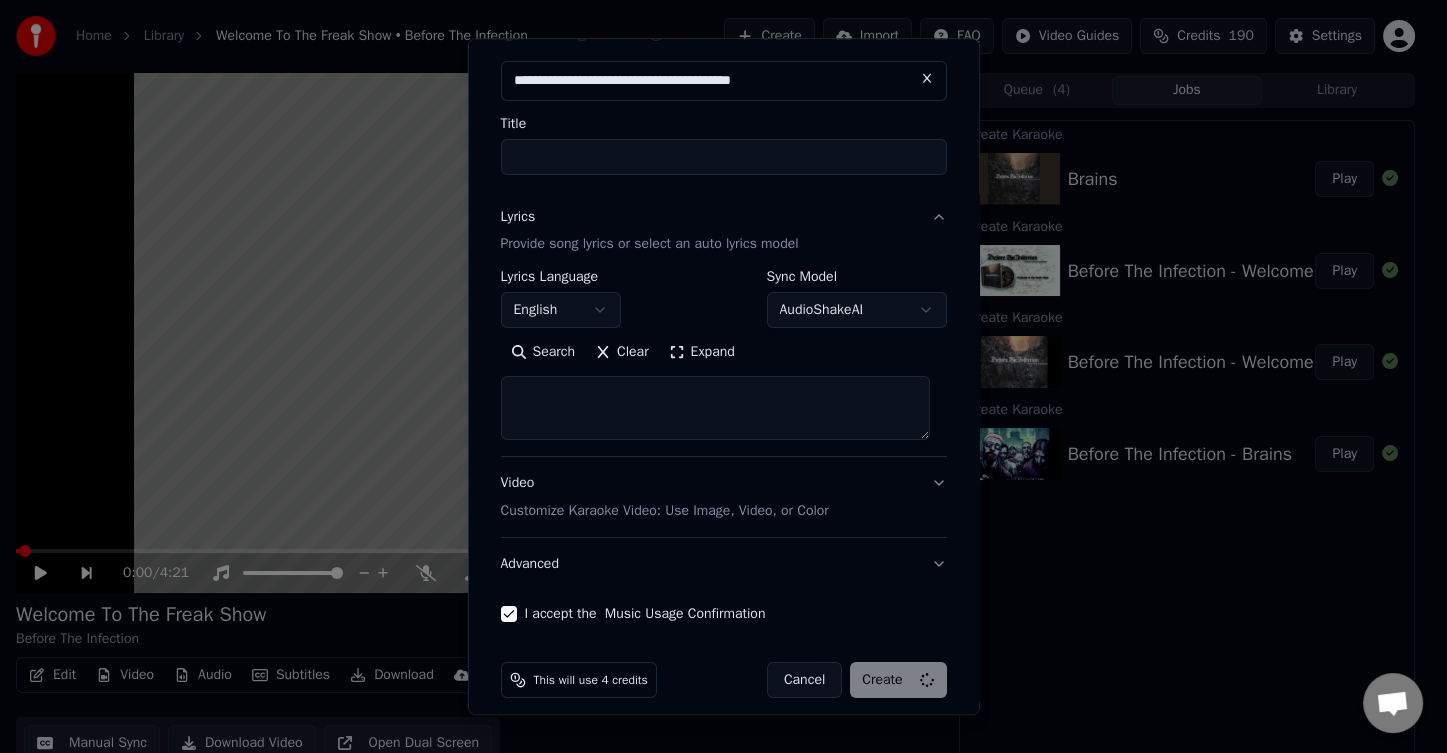 select 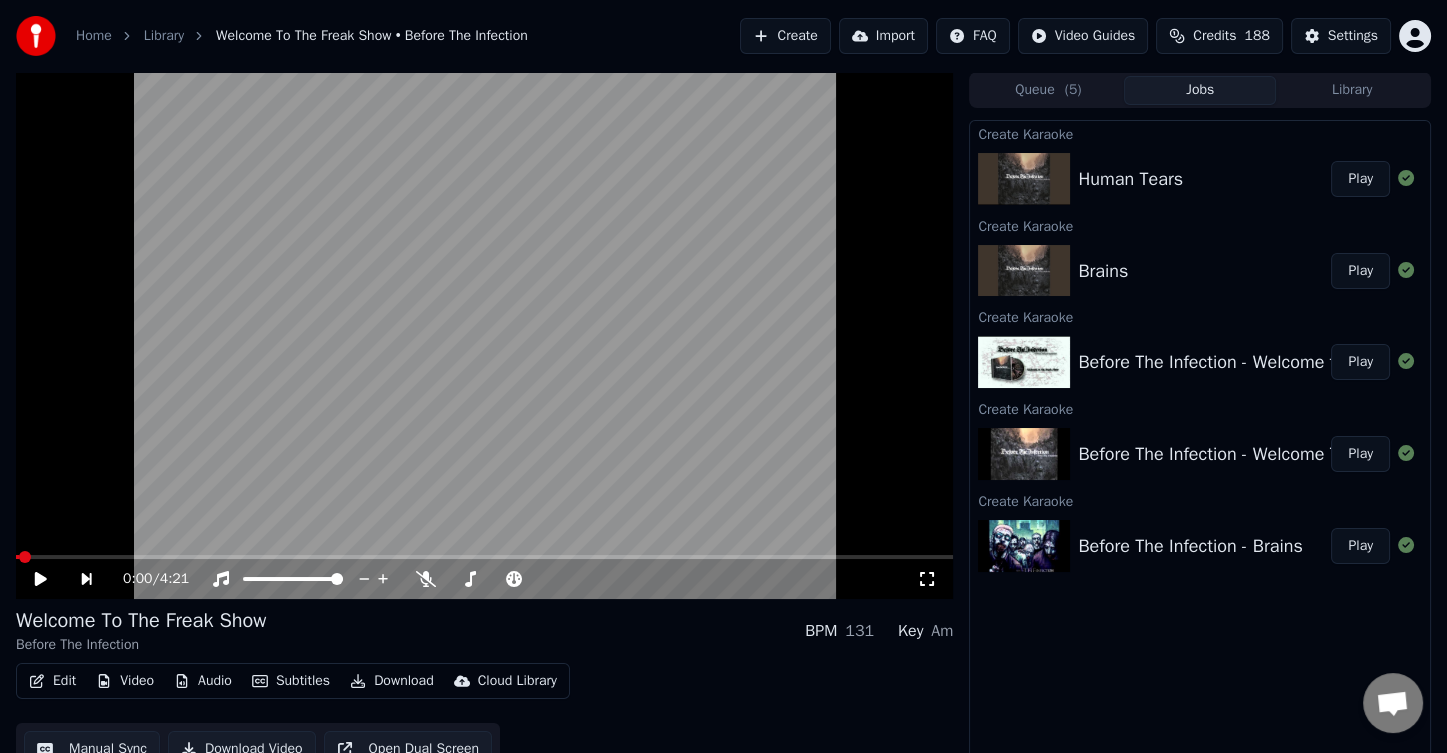 click on "Play" at bounding box center [1360, 179] 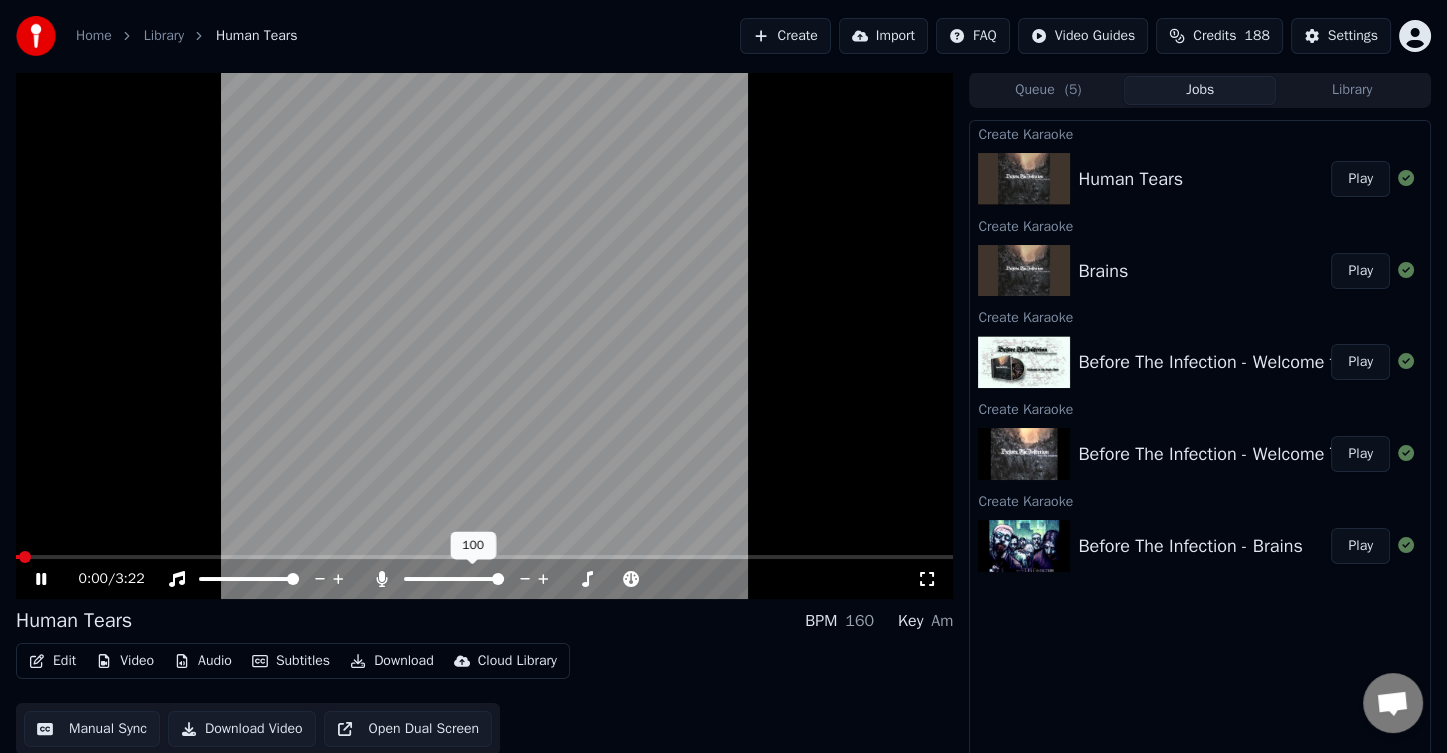click at bounding box center [498, 579] 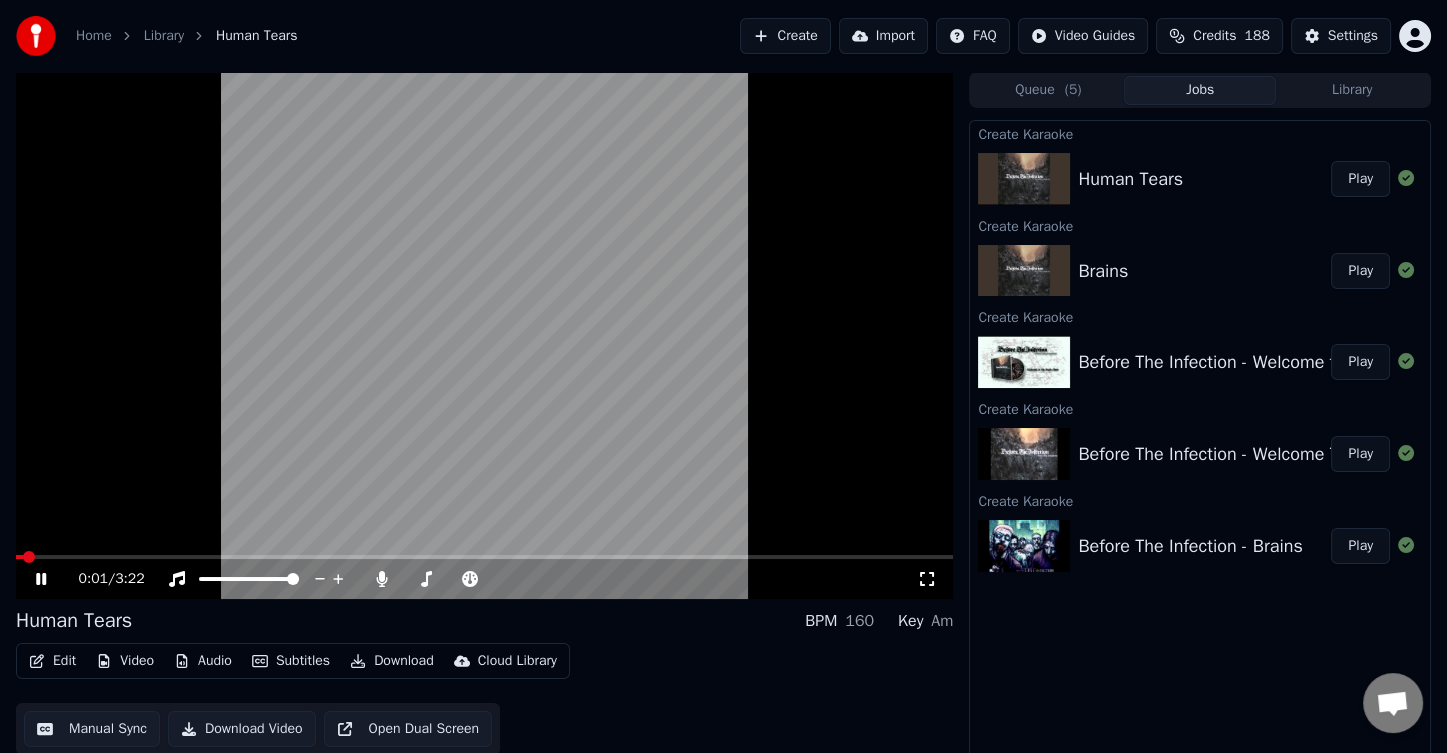 click on "Download" at bounding box center [392, 661] 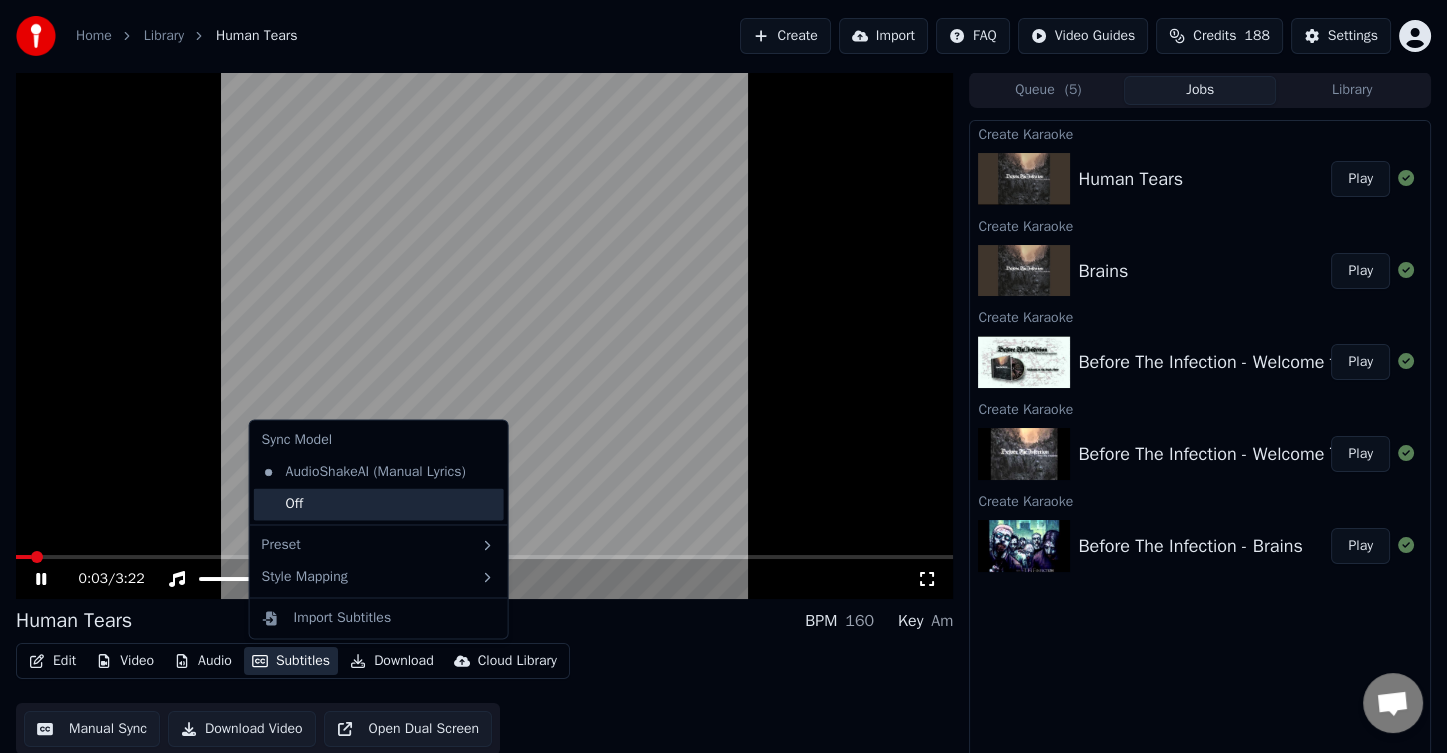 click on "Off" at bounding box center (379, 504) 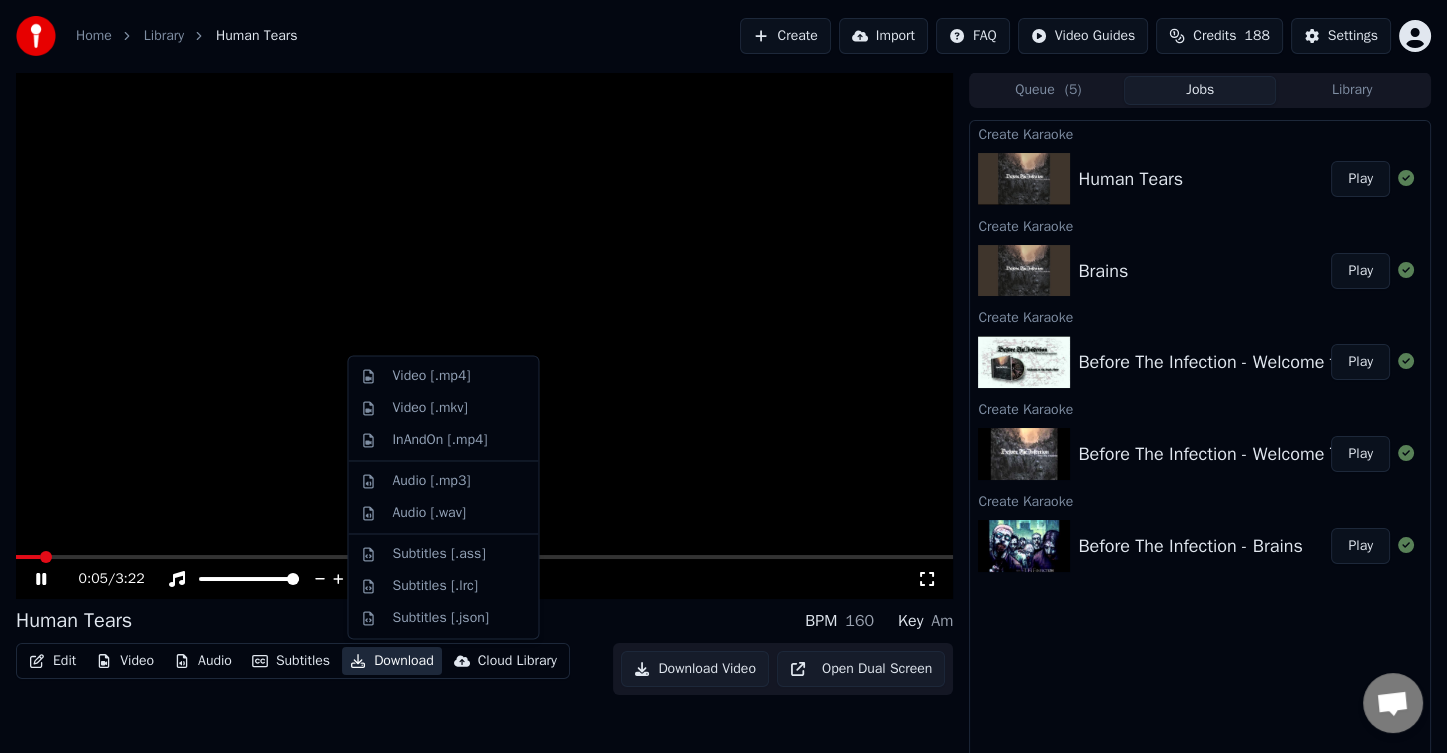 click on "Download" at bounding box center [392, 661] 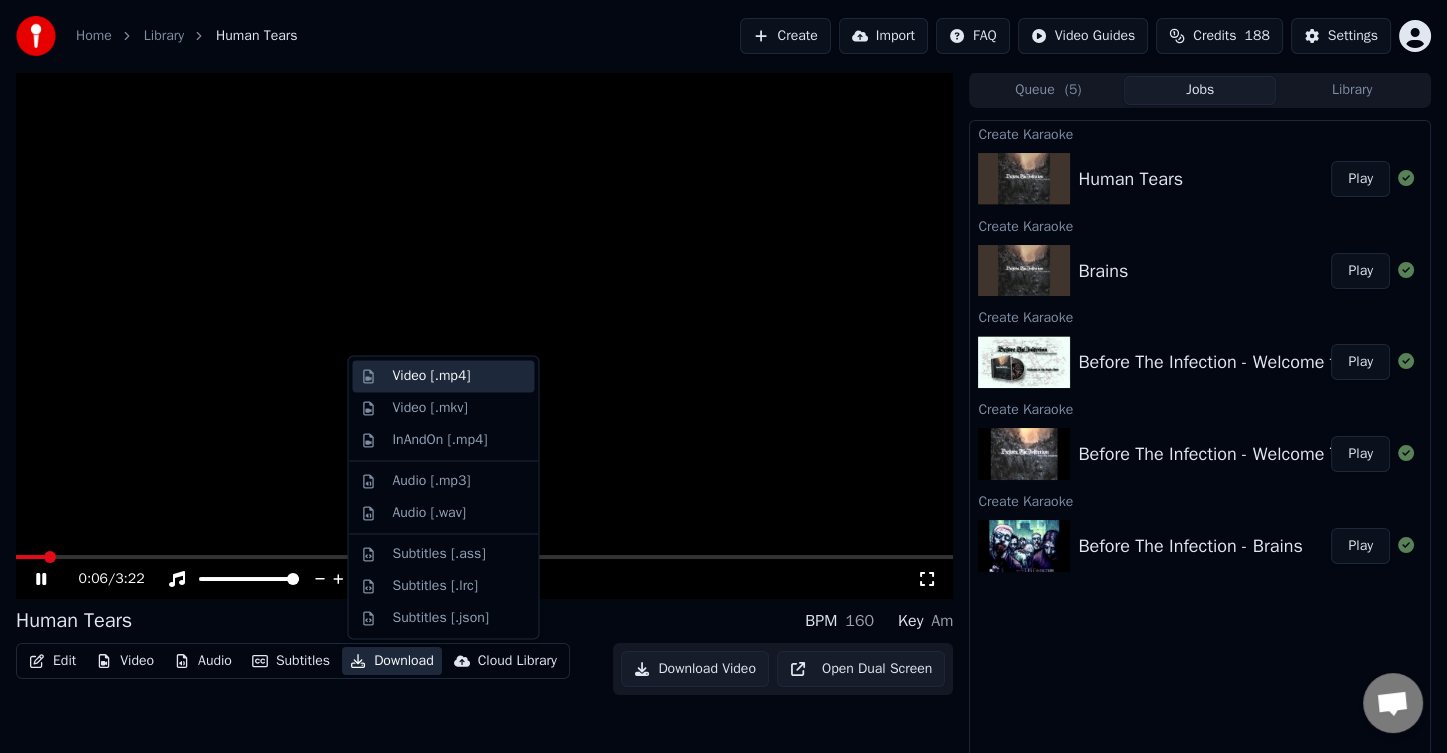 click on "Video [.mp4]" at bounding box center [431, 376] 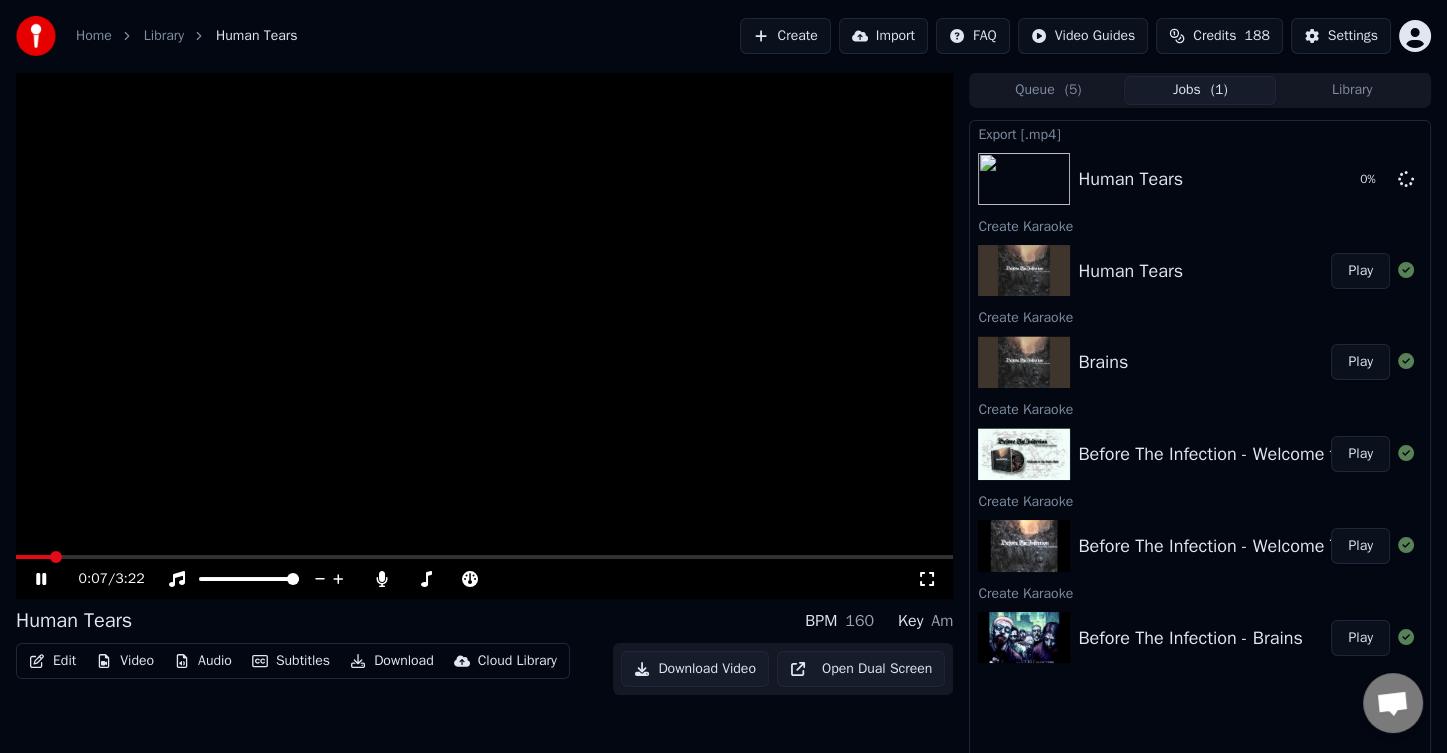 click 